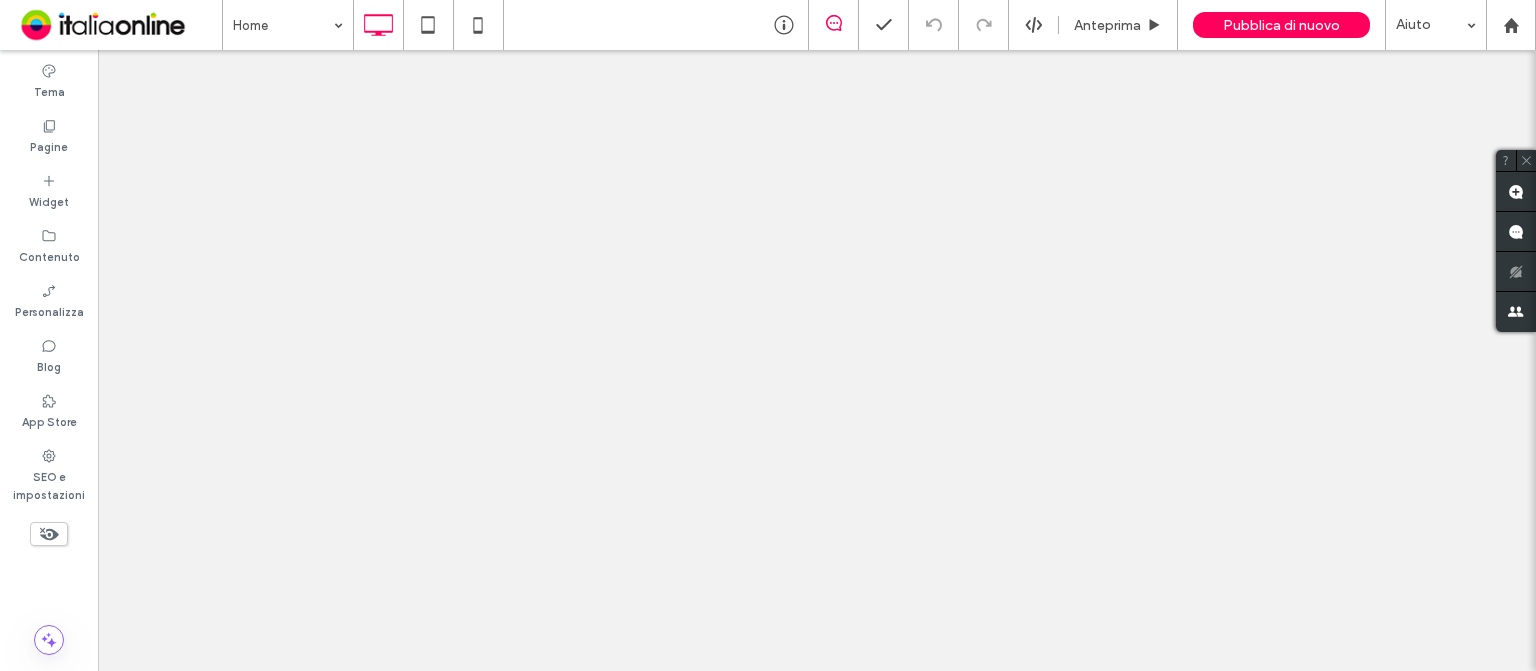 click 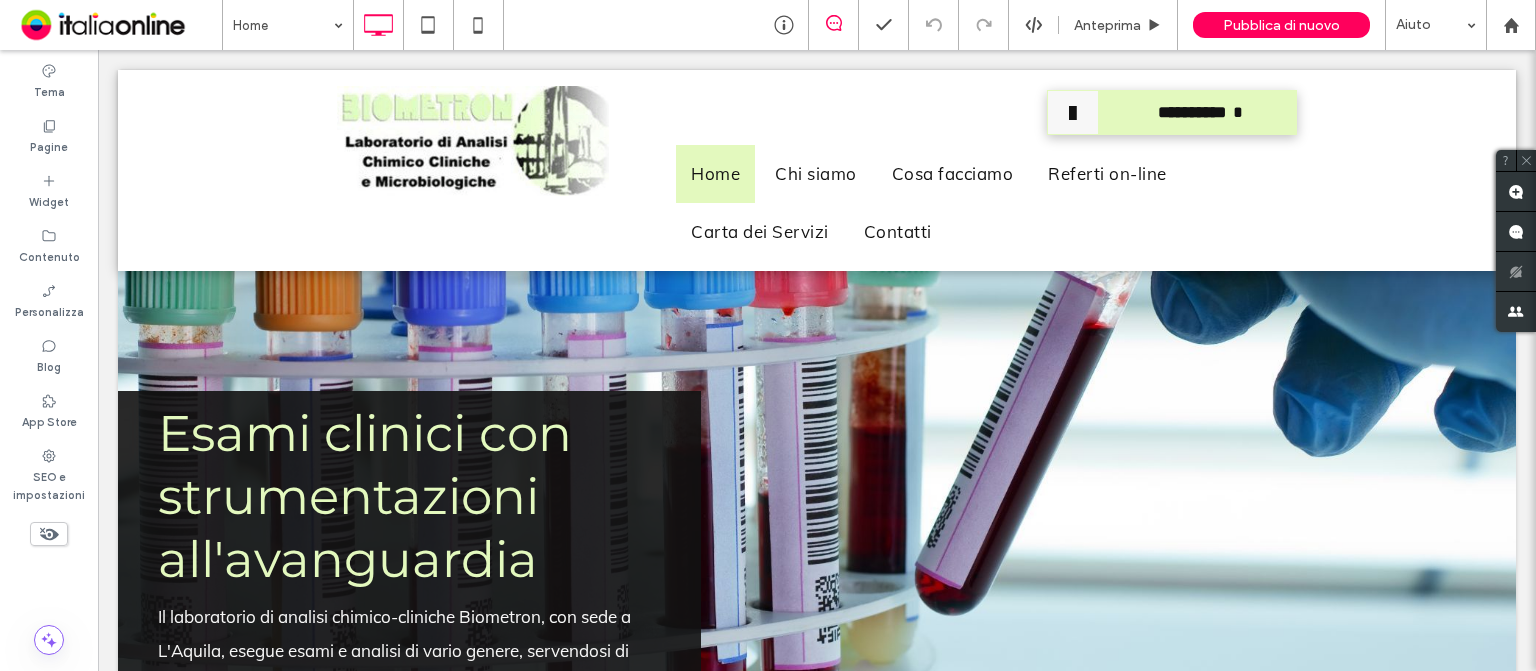 scroll, scrollTop: 0, scrollLeft: 0, axis: both 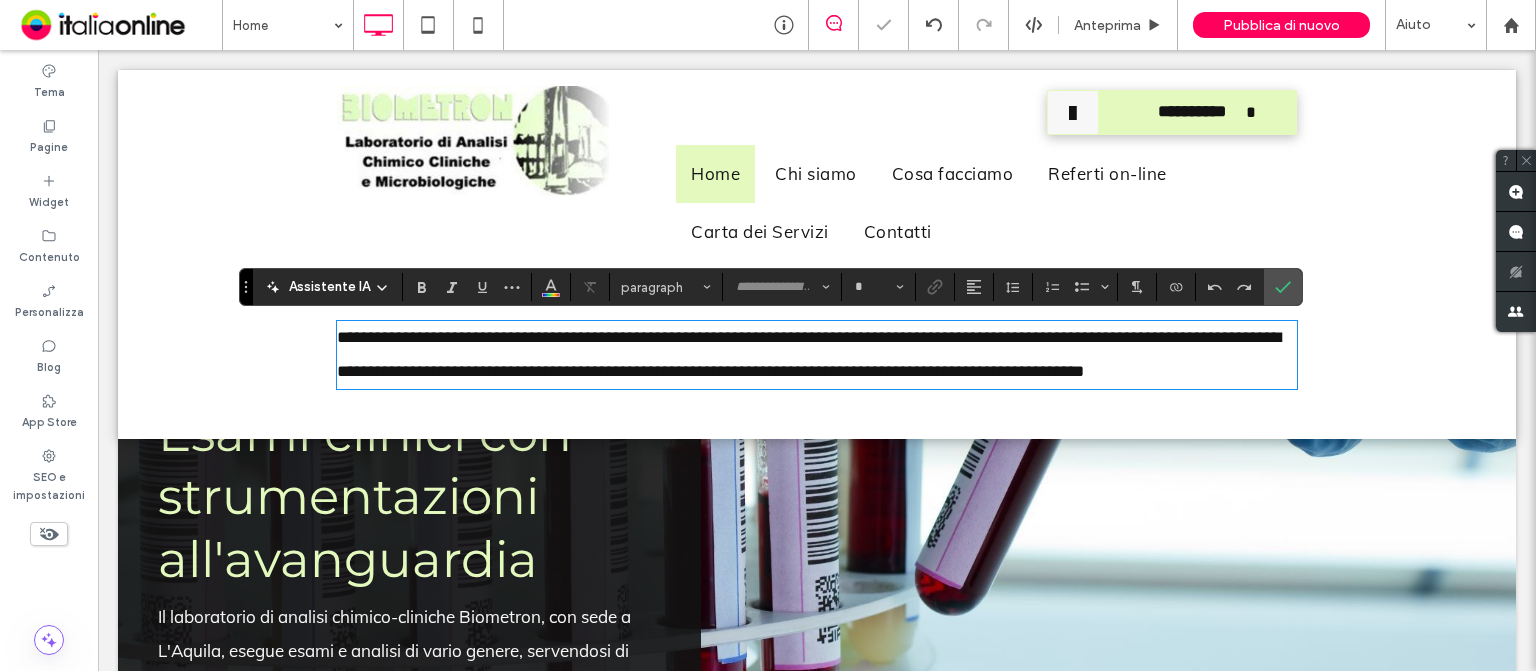 type on "****" 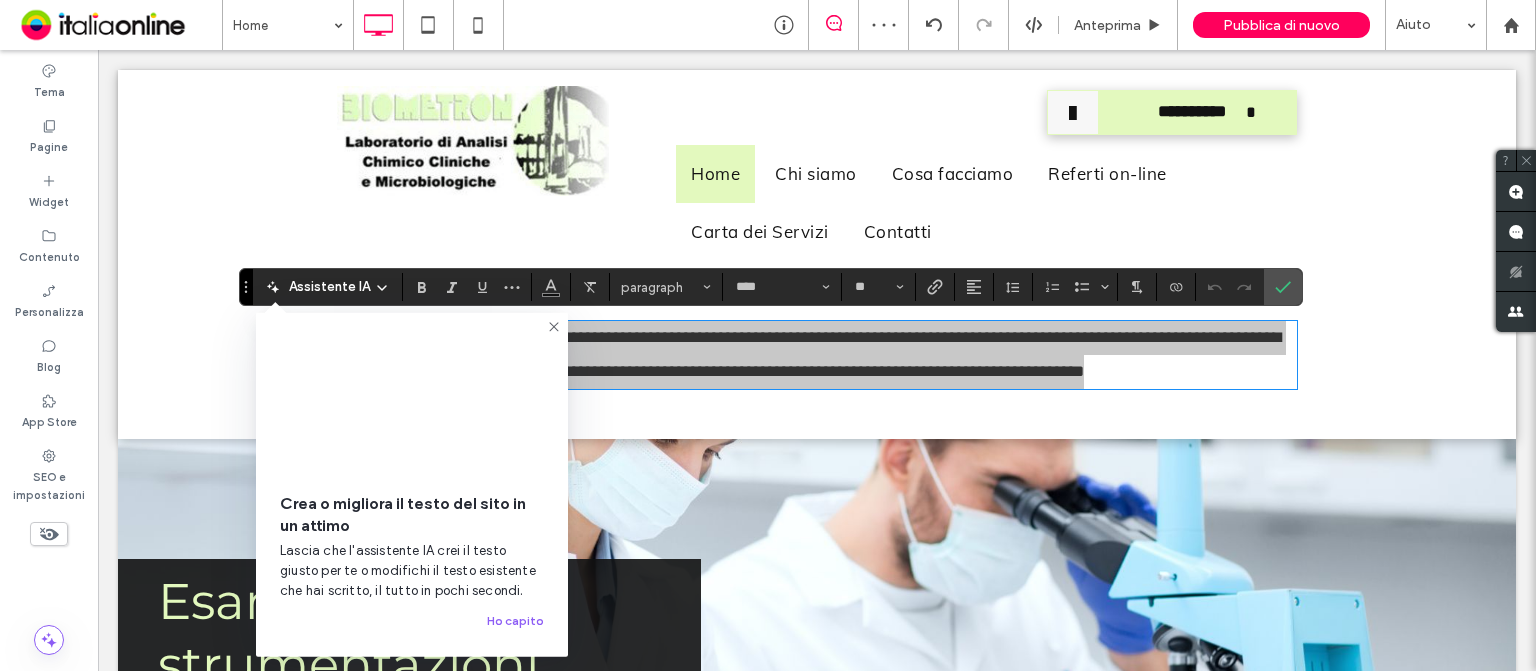click 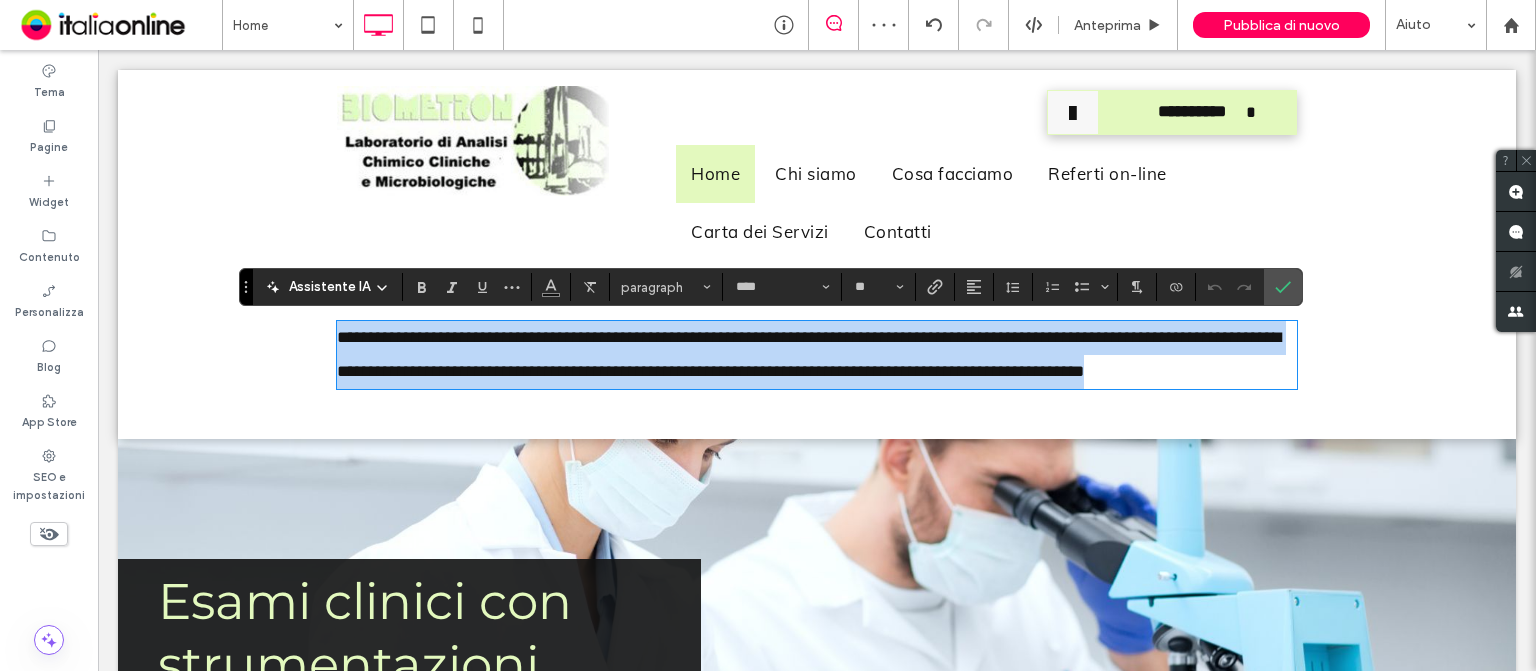 click on "**********" at bounding box center (817, 355) 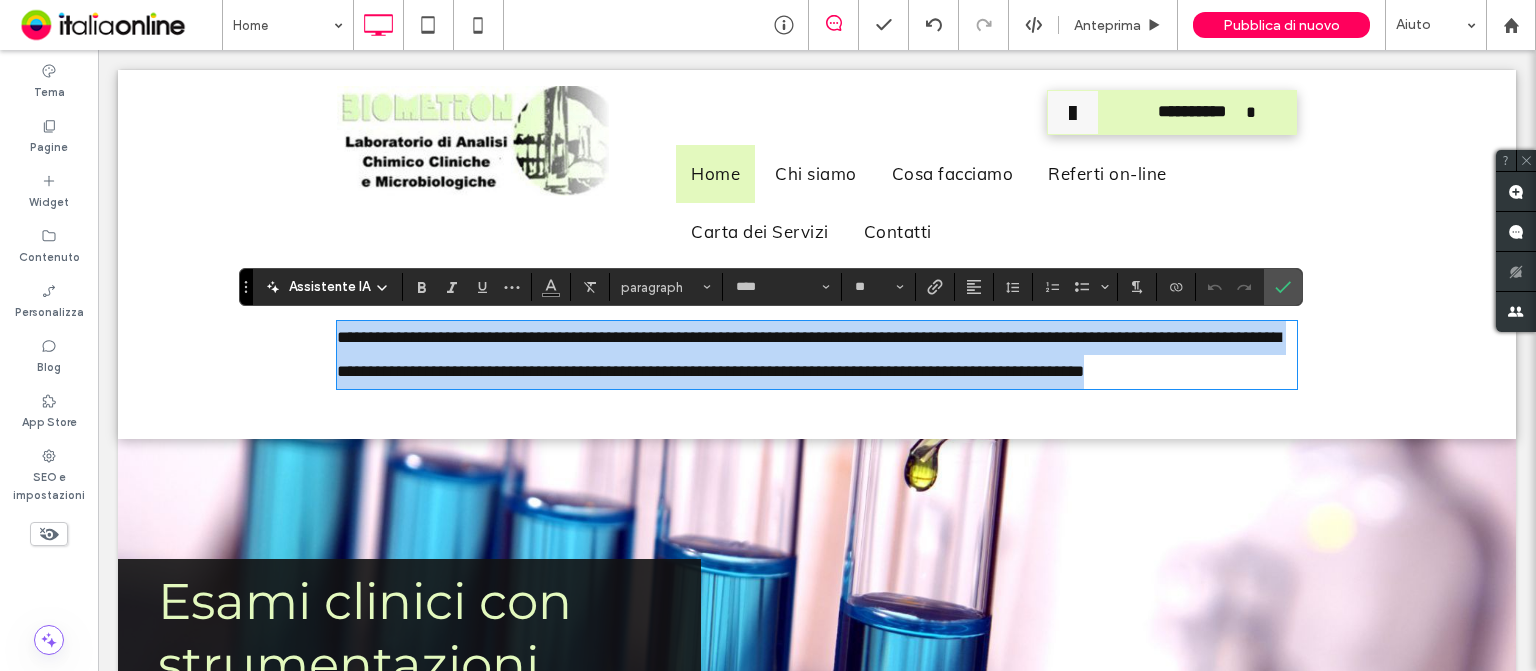 drag, startPoint x: 1156, startPoint y: 379, endPoint x: 288, endPoint y: 340, distance: 868.87573 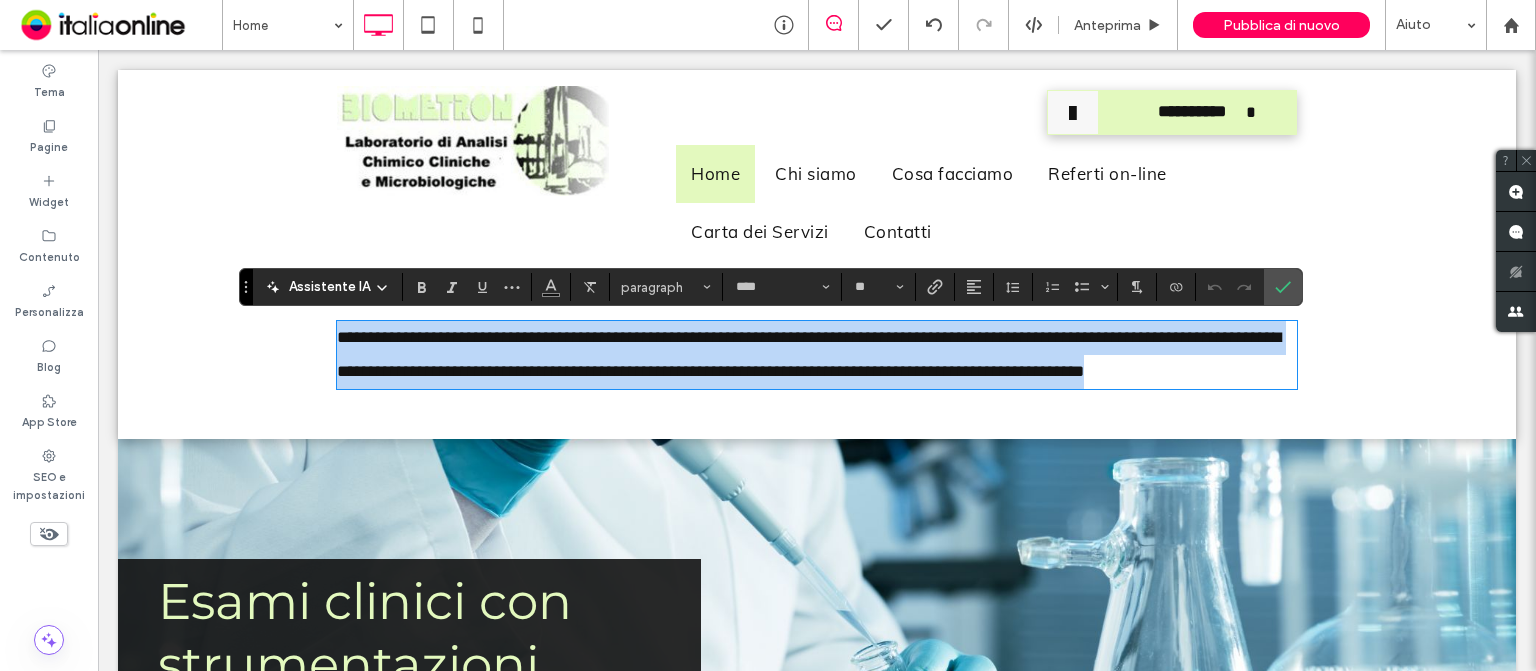type 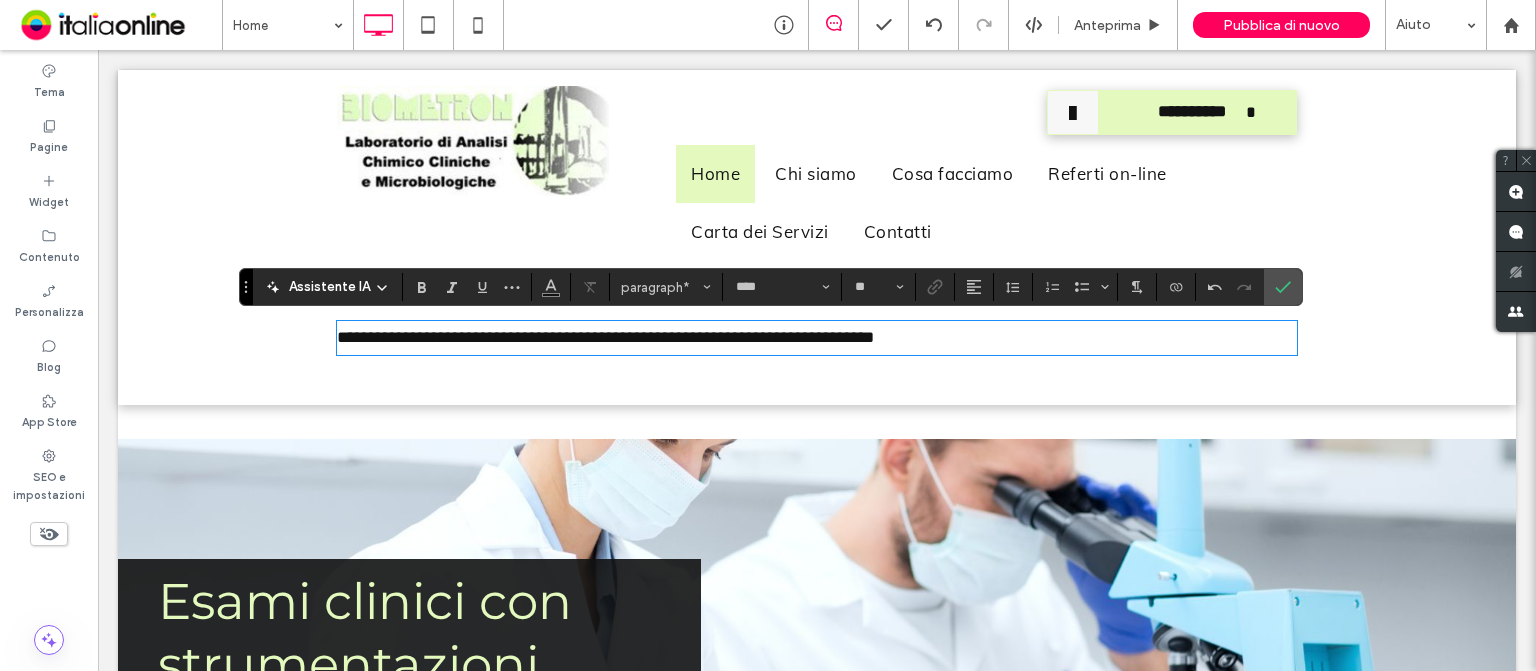 click on "**********" at bounding box center (817, 170) 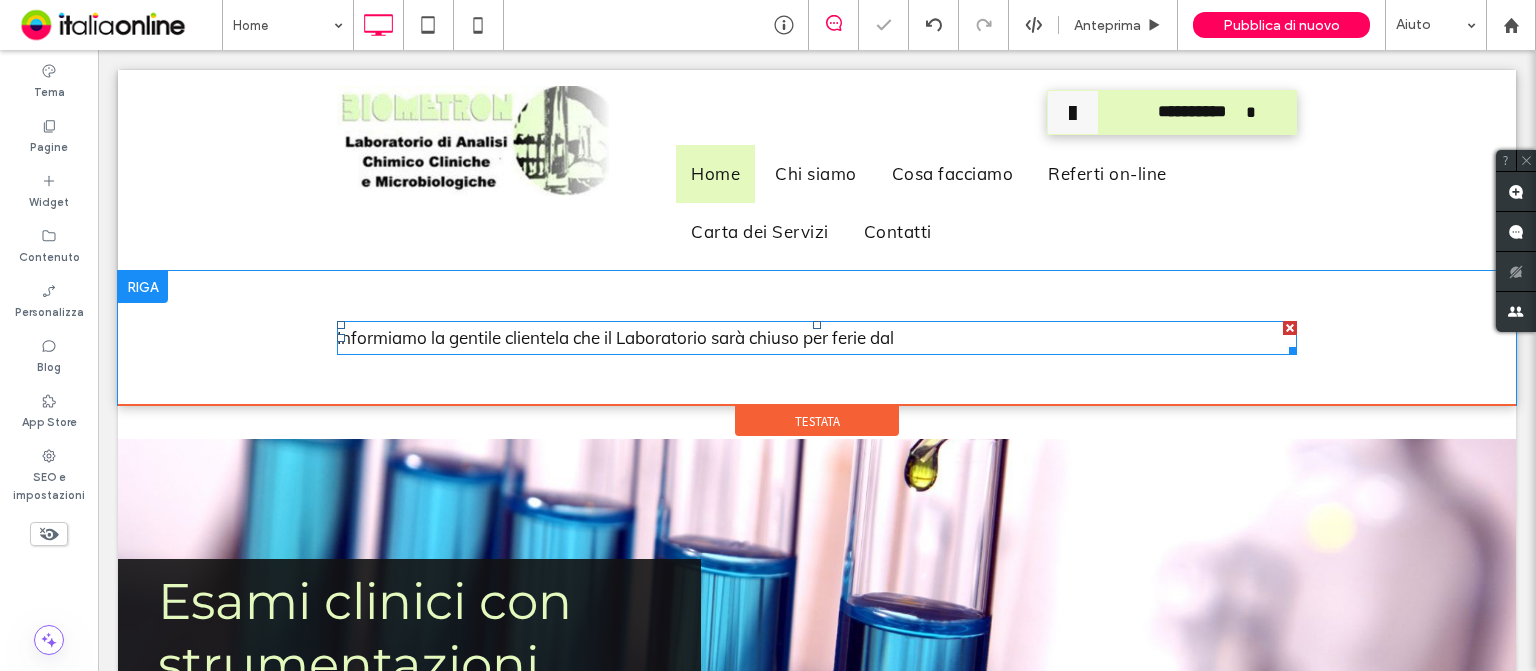 click on "Informiamo la gentile clientela che il Laboratorio sarà chiuso per ferie dal" at bounding box center [817, 338] 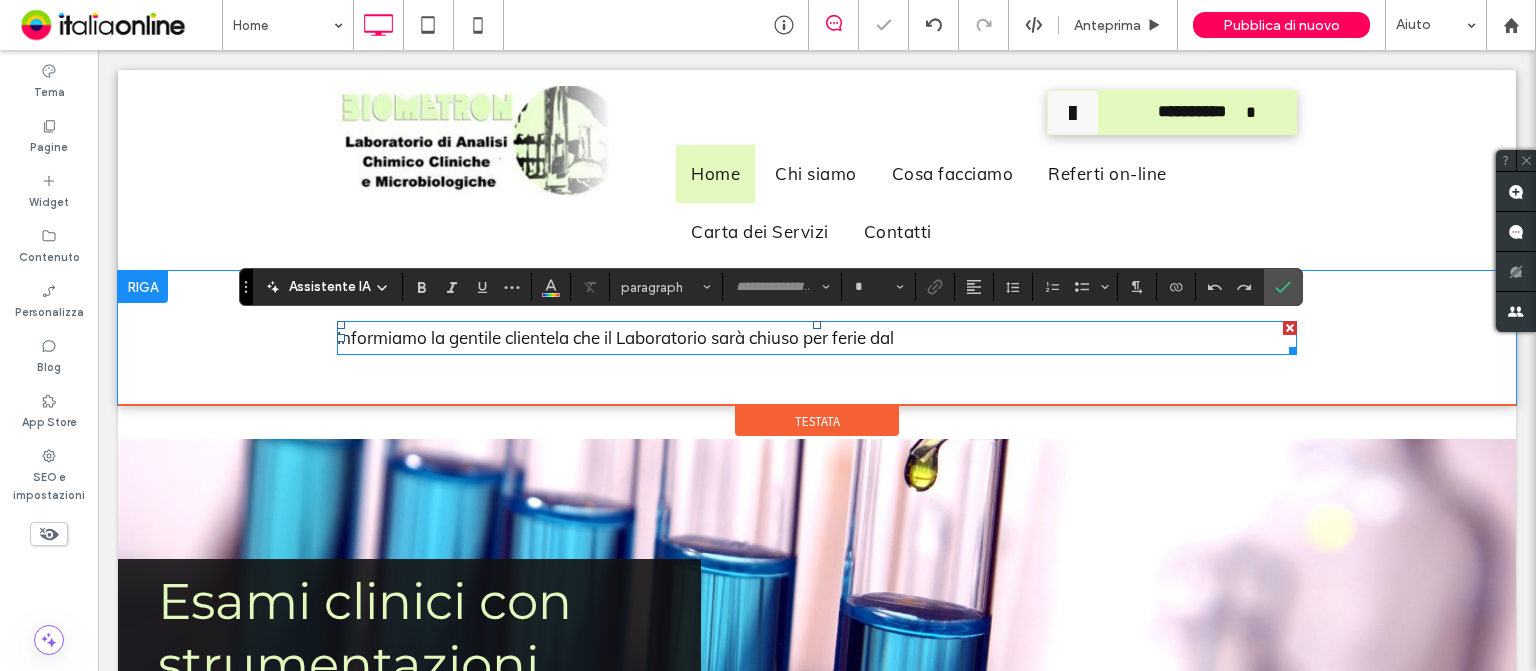 type on "****" 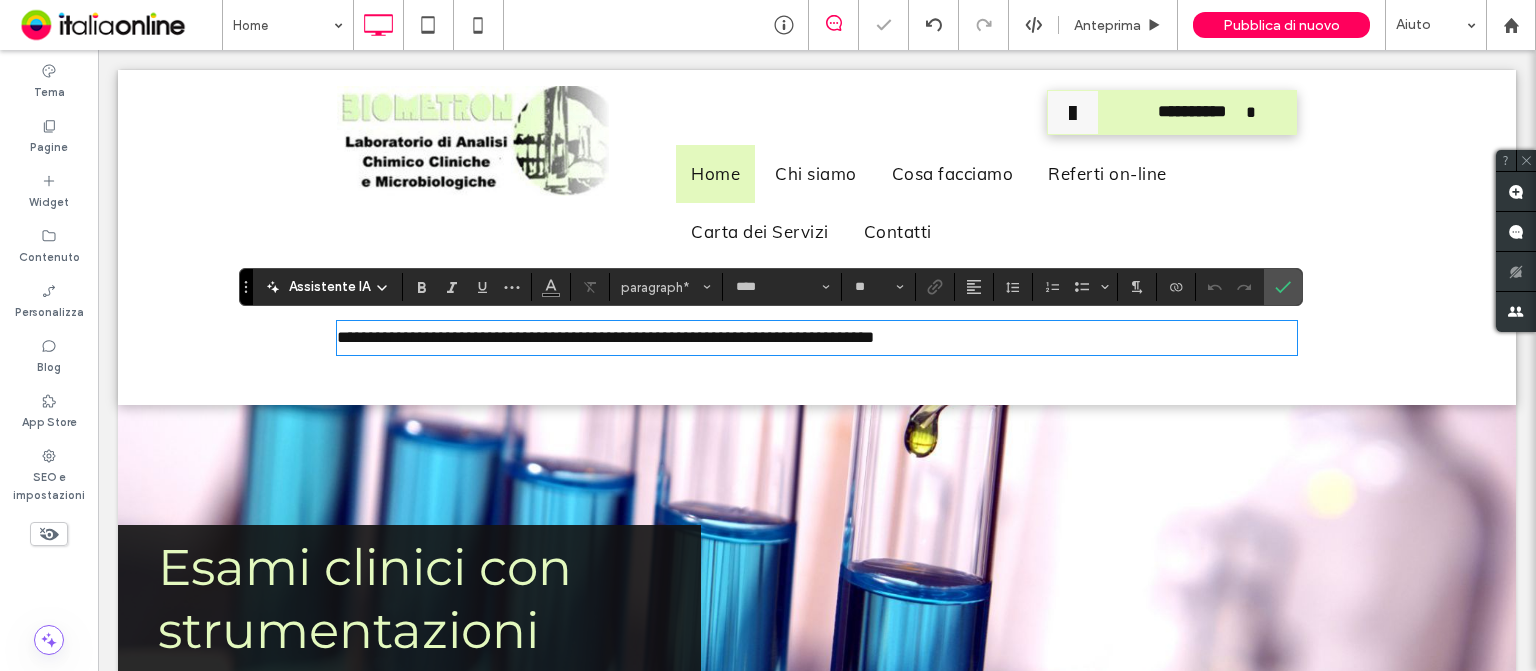 type 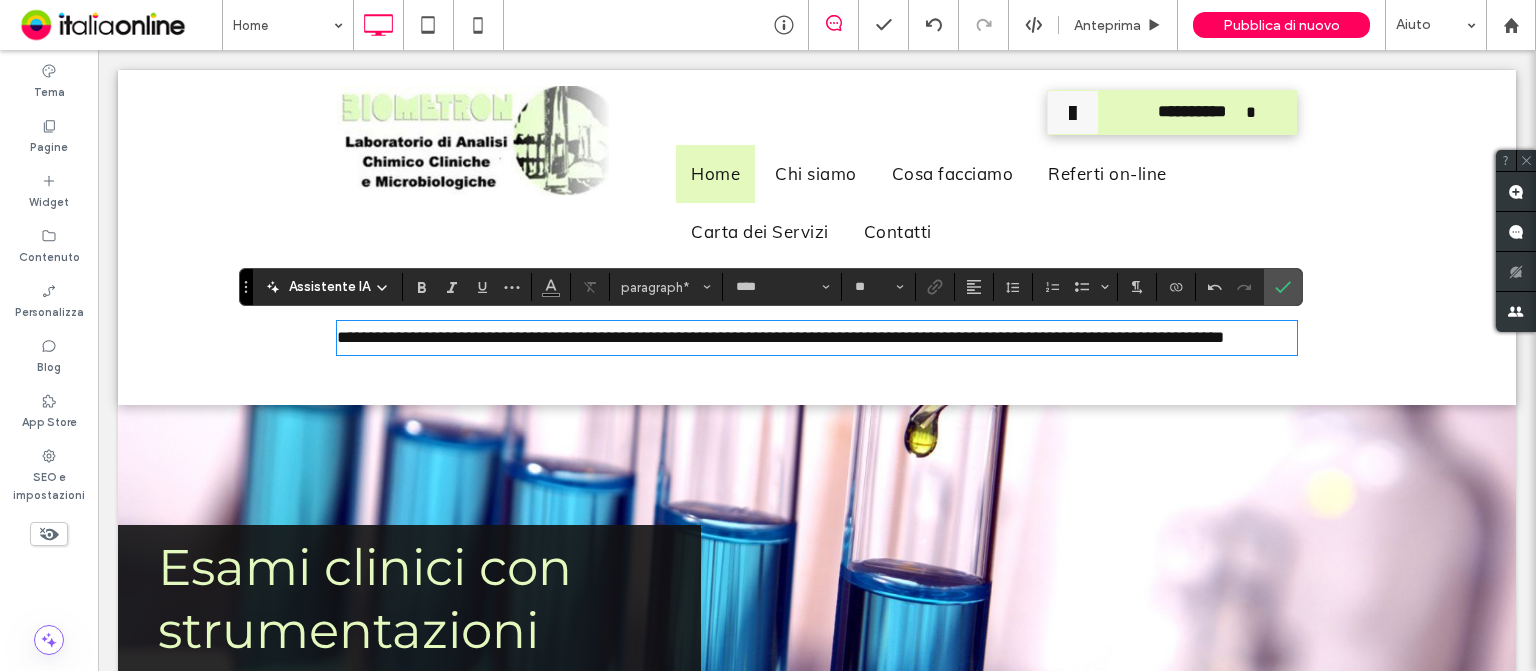 click on "**********" at bounding box center [817, 338] 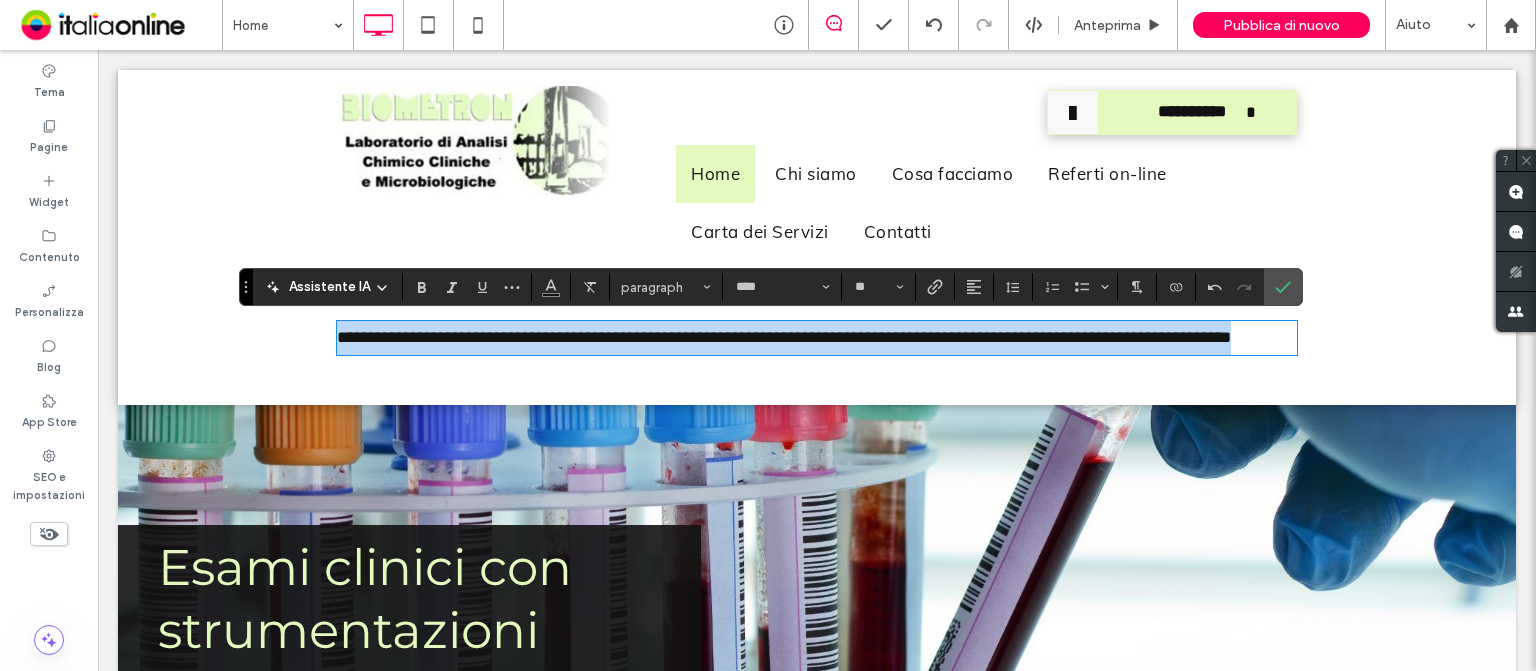 drag, startPoint x: 452, startPoint y: 379, endPoint x: 317, endPoint y: 330, distance: 143.61755 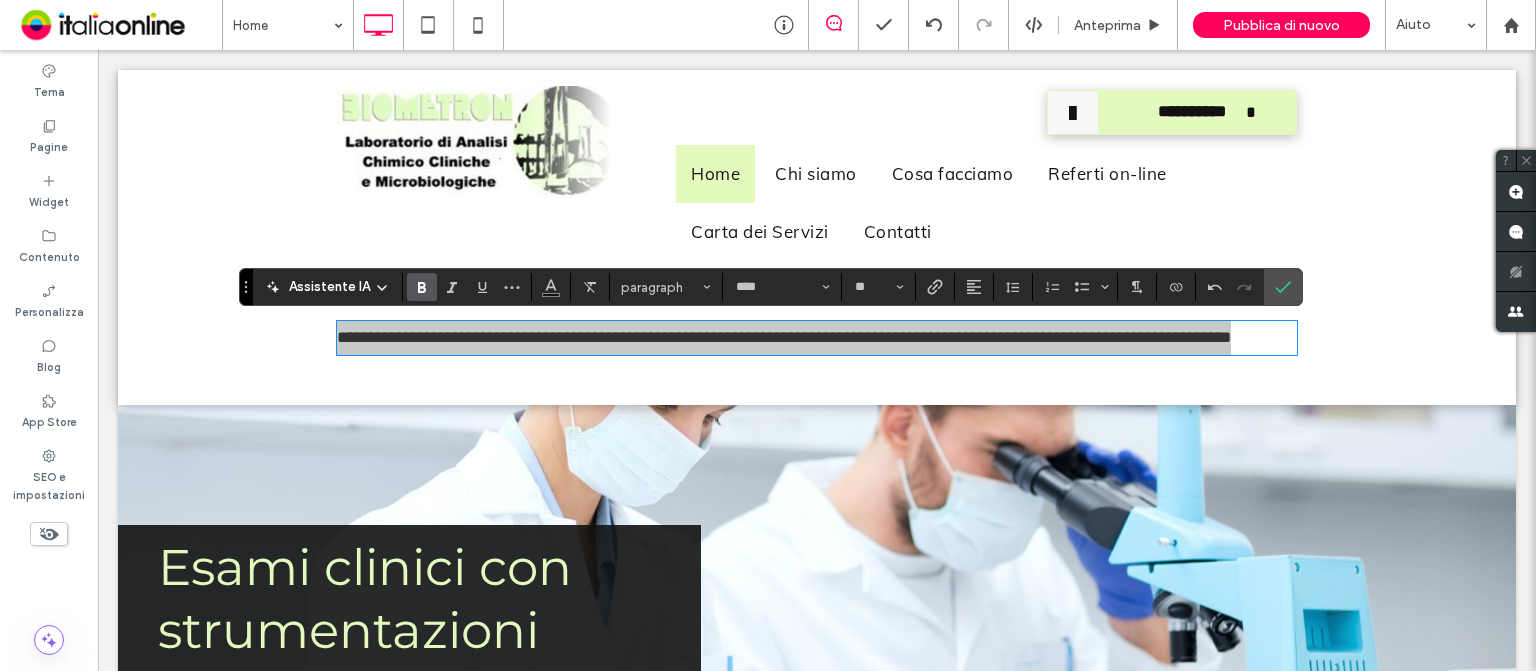 click 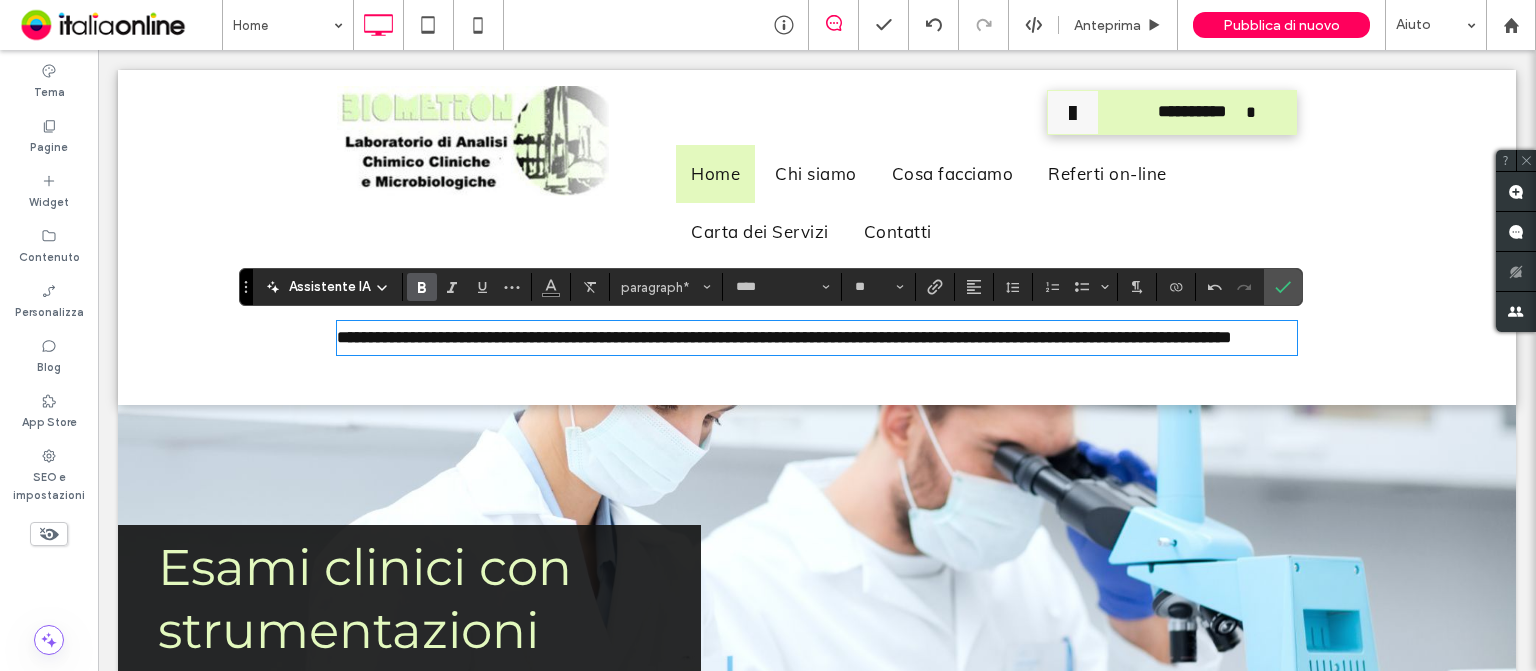 click on "**********" at bounding box center (817, 338) 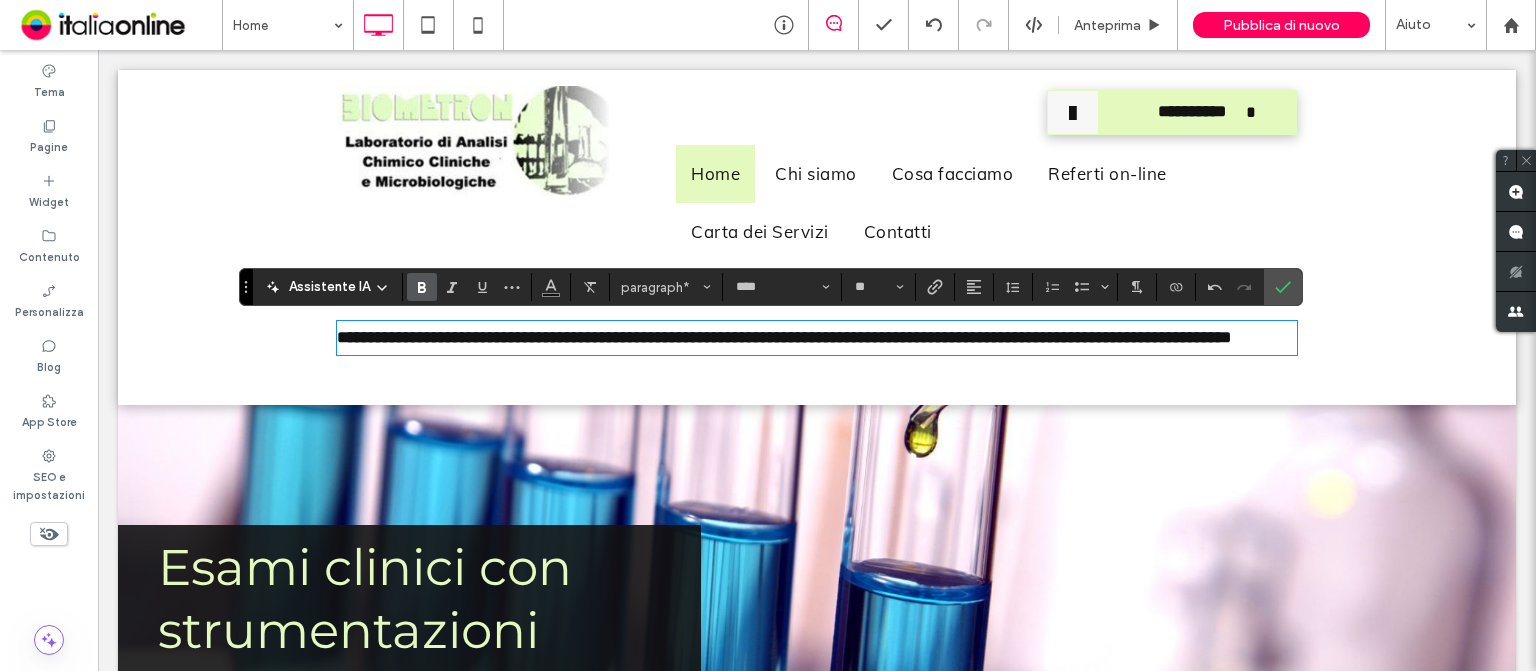 click on "**********" at bounding box center [817, 338] 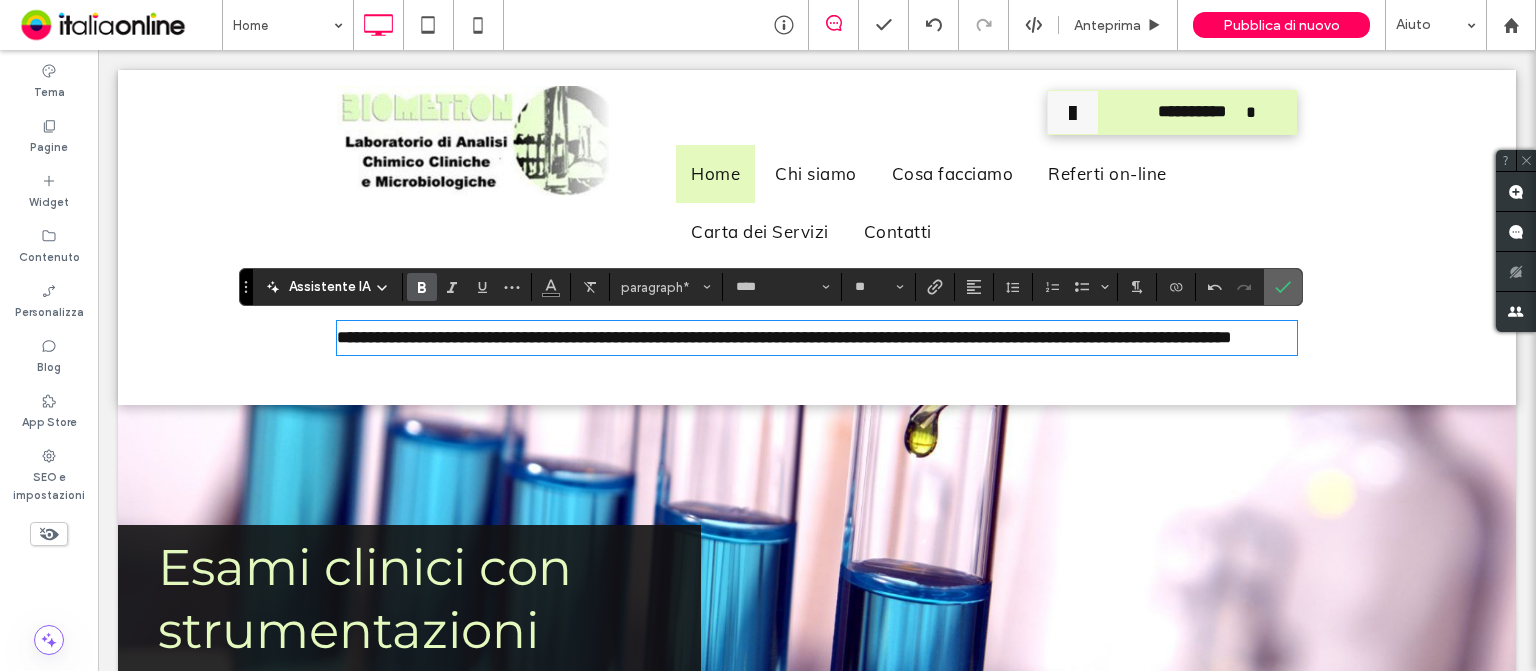 click 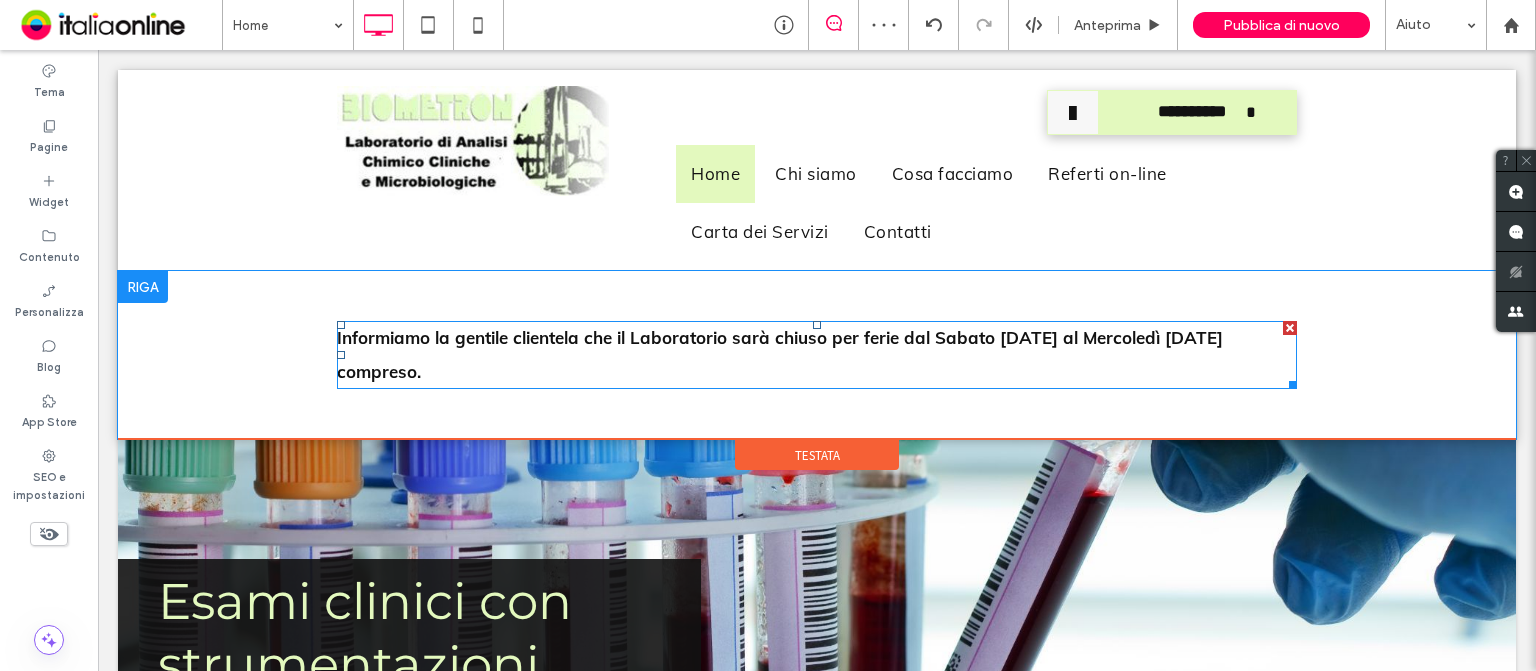 click on "Informiamo la gentile clientela che il Laboratorio sarà chiuso per ferie dal Sabato [DATE] al Mercoledì [DATE] compreso." at bounding box center (817, 355) 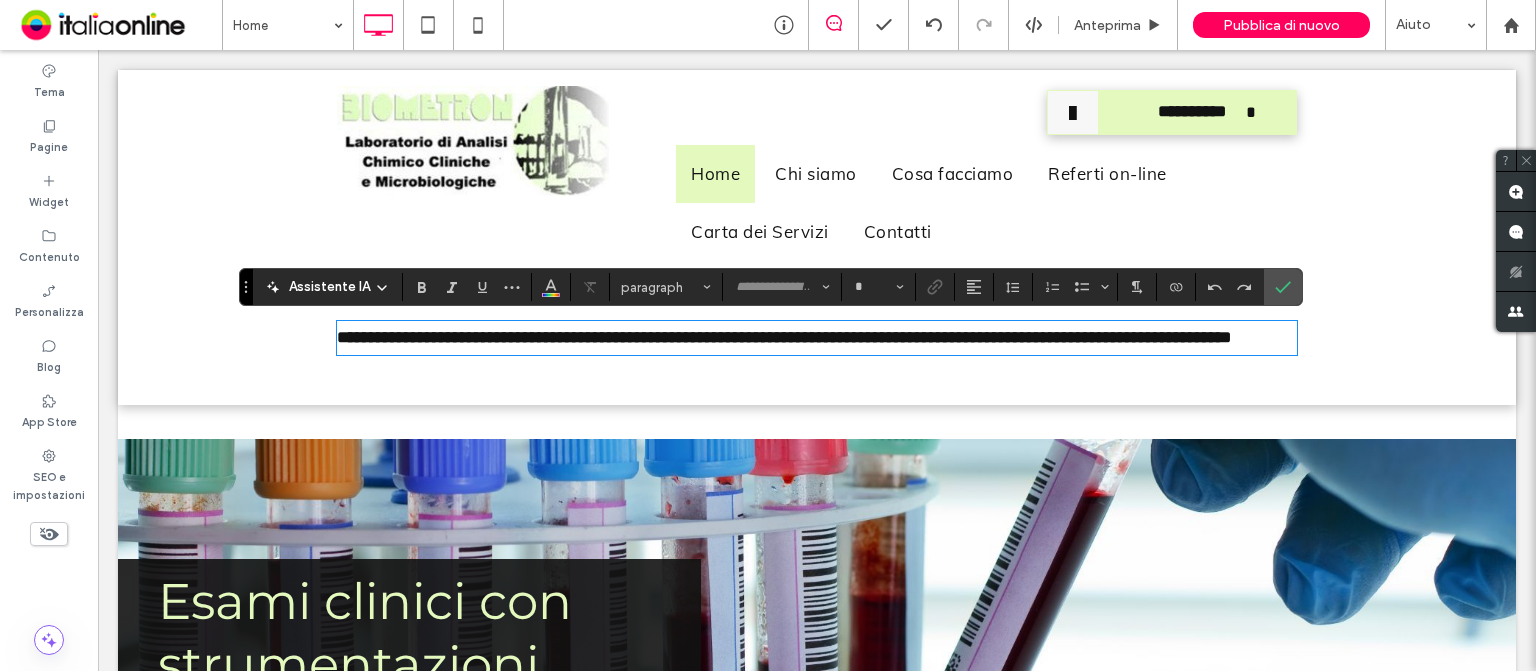 type on "****" 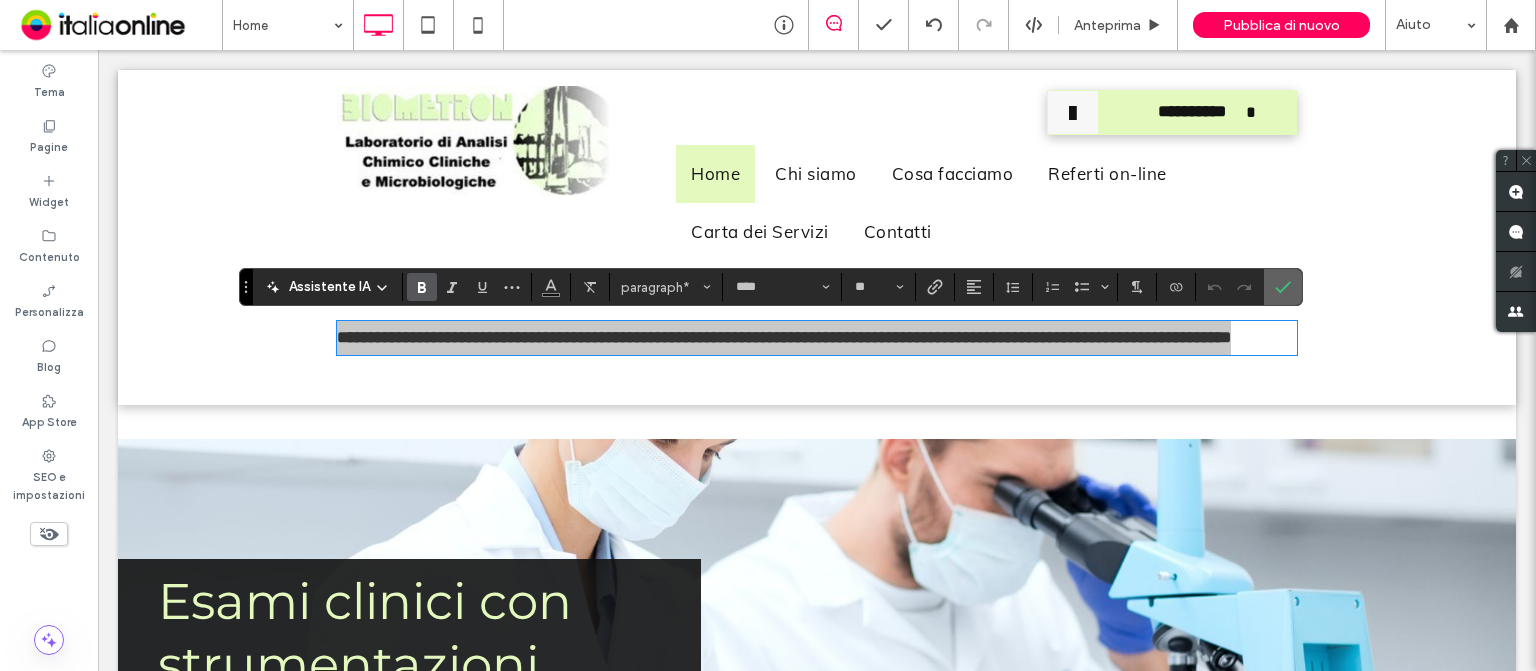 click 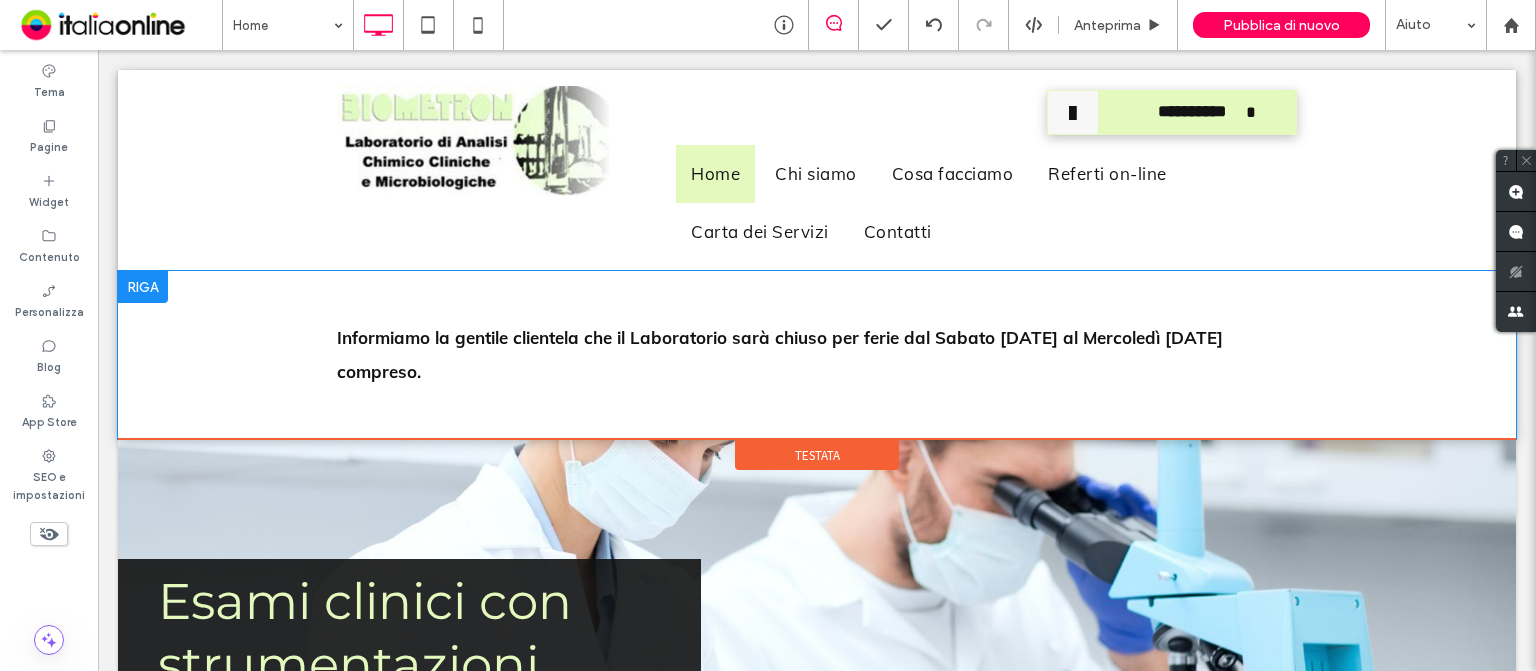 click on "Click To Paste     Click To Paste     Informiamo la gentile clientela che il Laboratorio sarà chiuso per ferie dal Sabato [DATE] al Mercoledì [DATE] compreso." at bounding box center [817, 355] 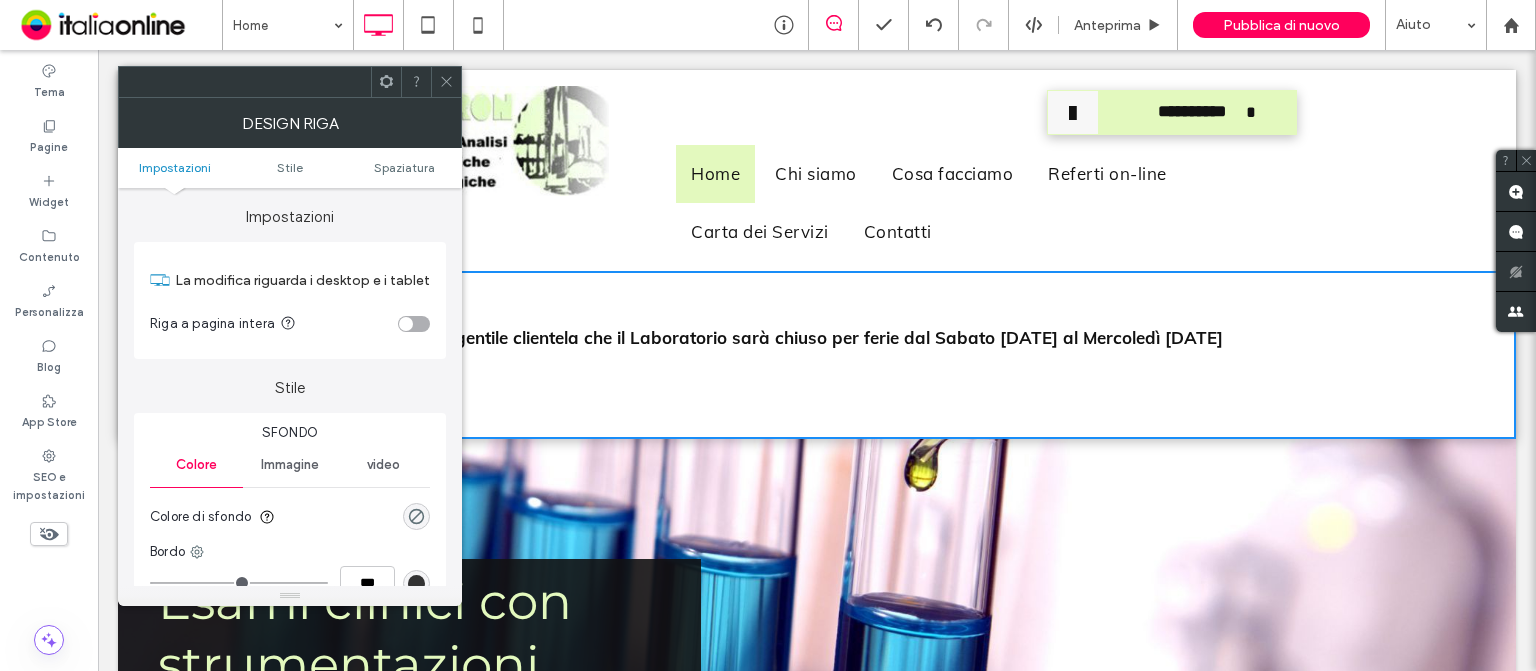 click 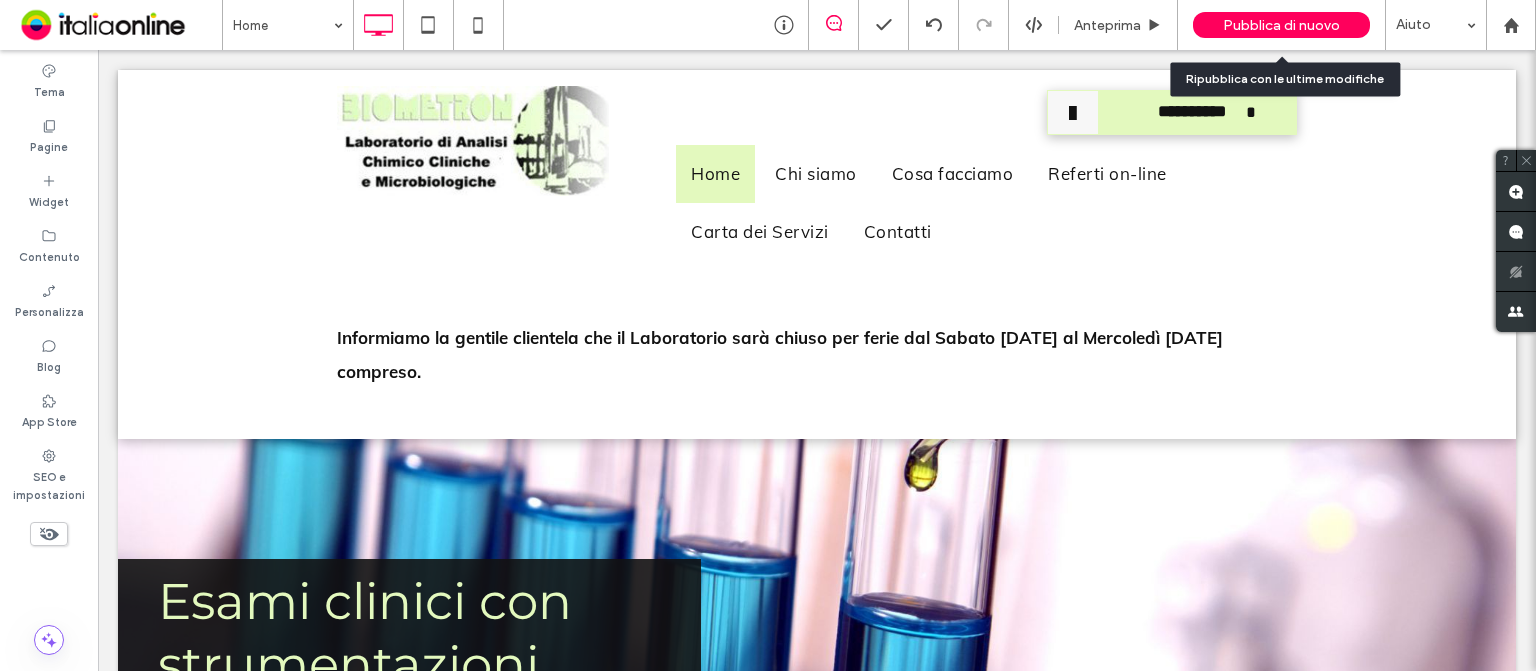 click on "Pubblica di nuovo" at bounding box center (1281, 25) 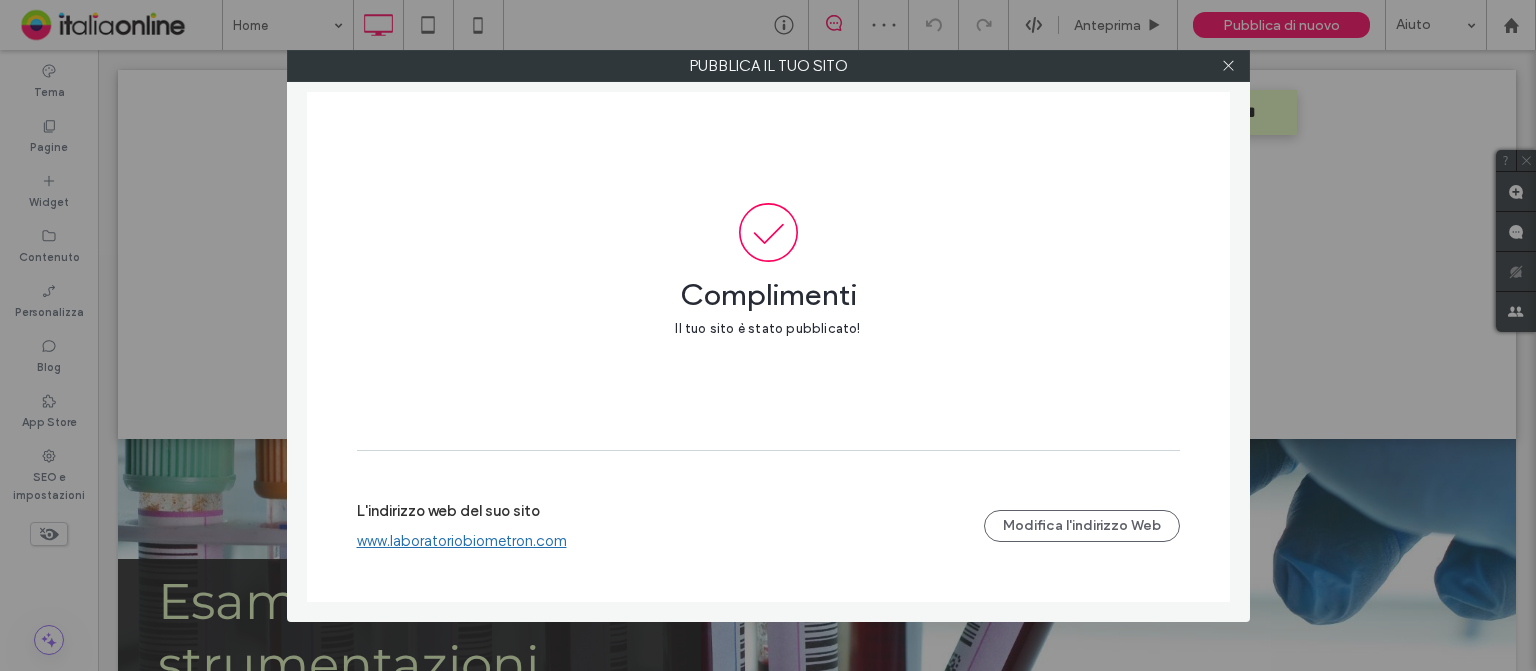 click at bounding box center [1229, 66] 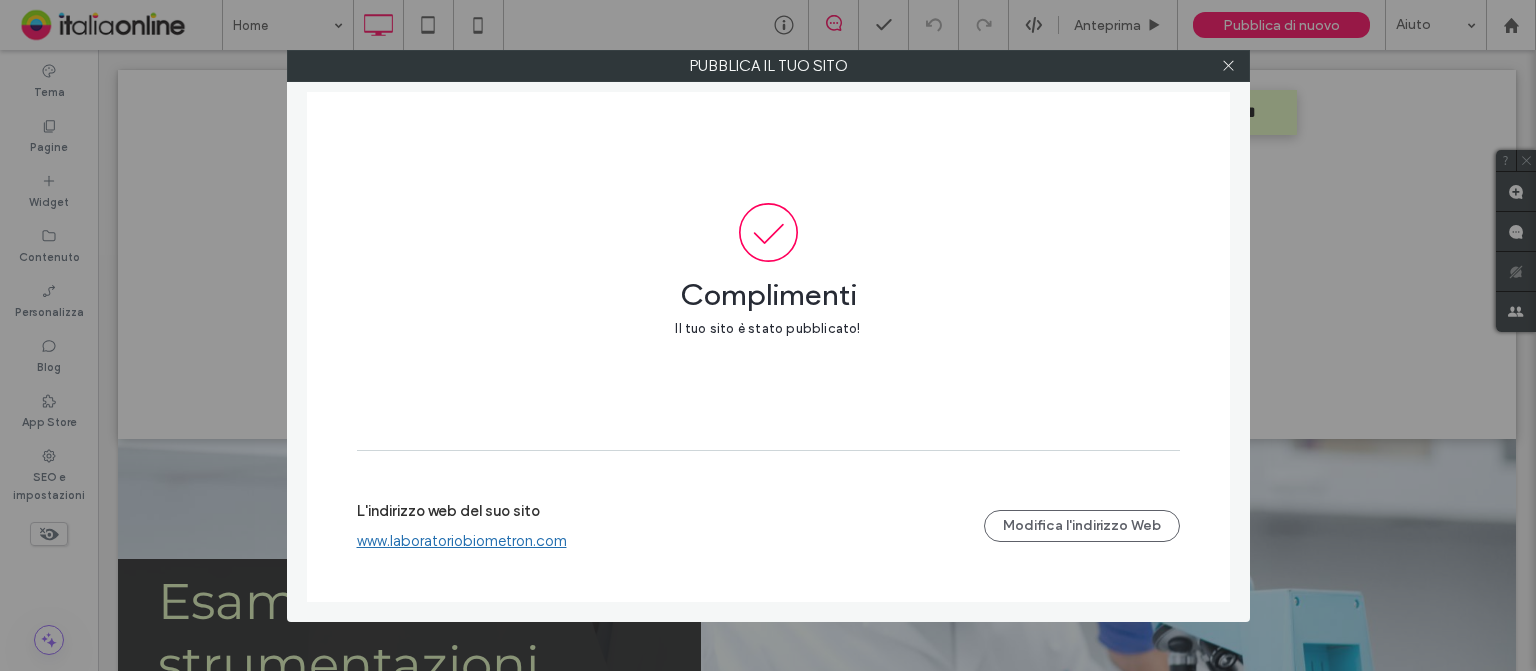 drag, startPoint x: 1236, startPoint y: 69, endPoint x: 1168, endPoint y: 67, distance: 68.0294 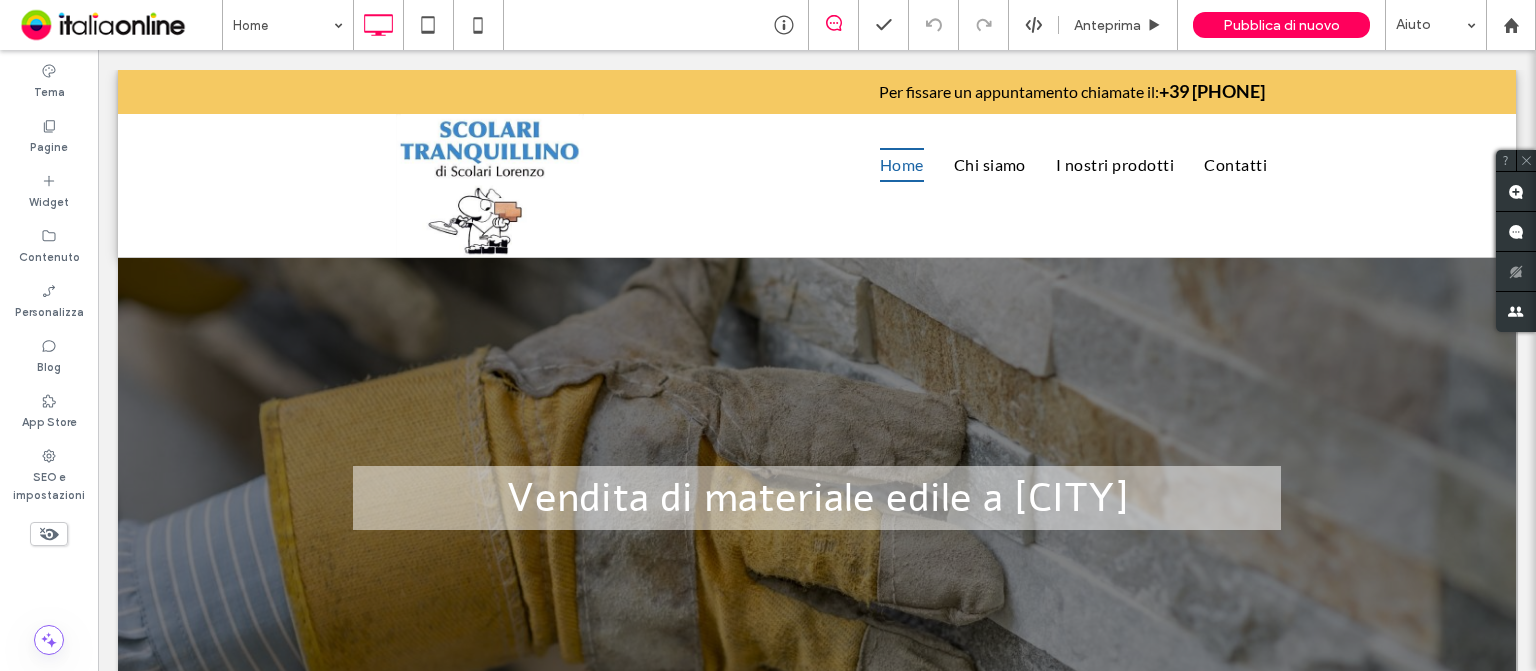 scroll, scrollTop: 0, scrollLeft: 0, axis: both 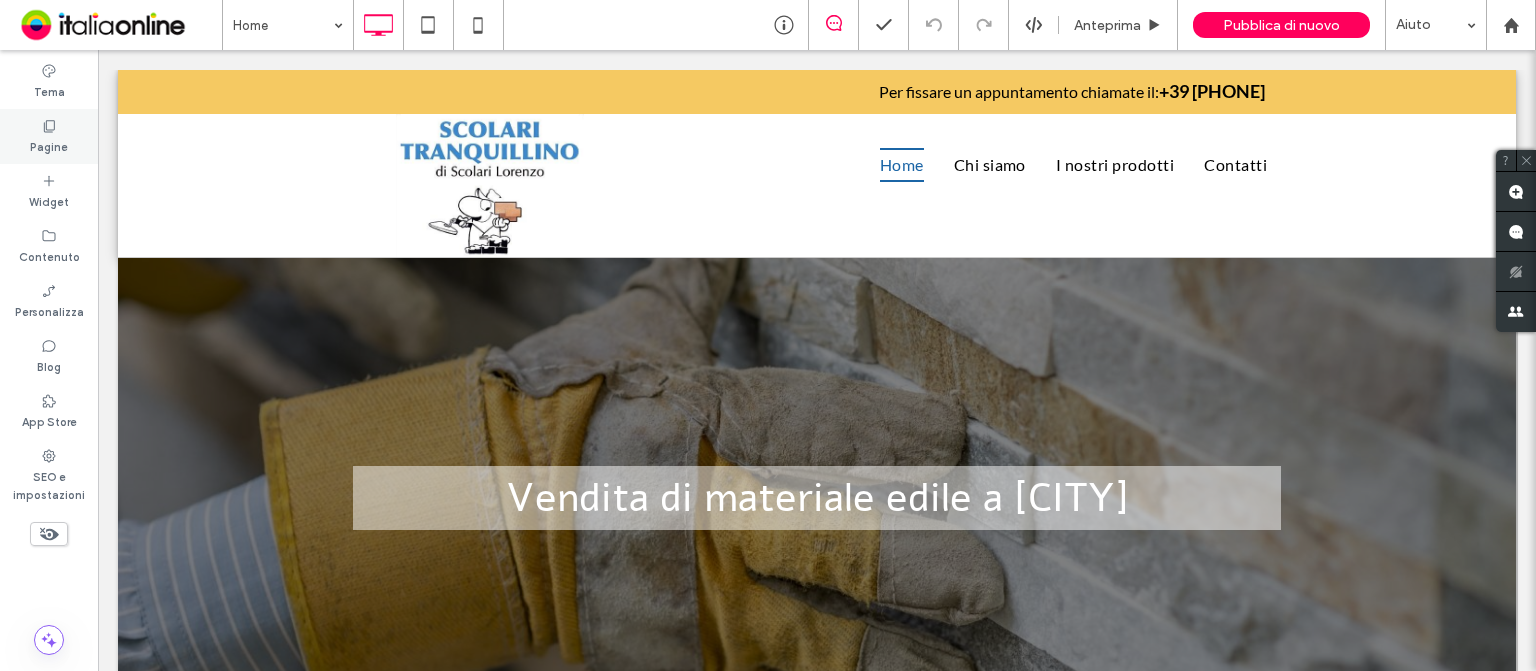 click on "Pagine" at bounding box center (49, 145) 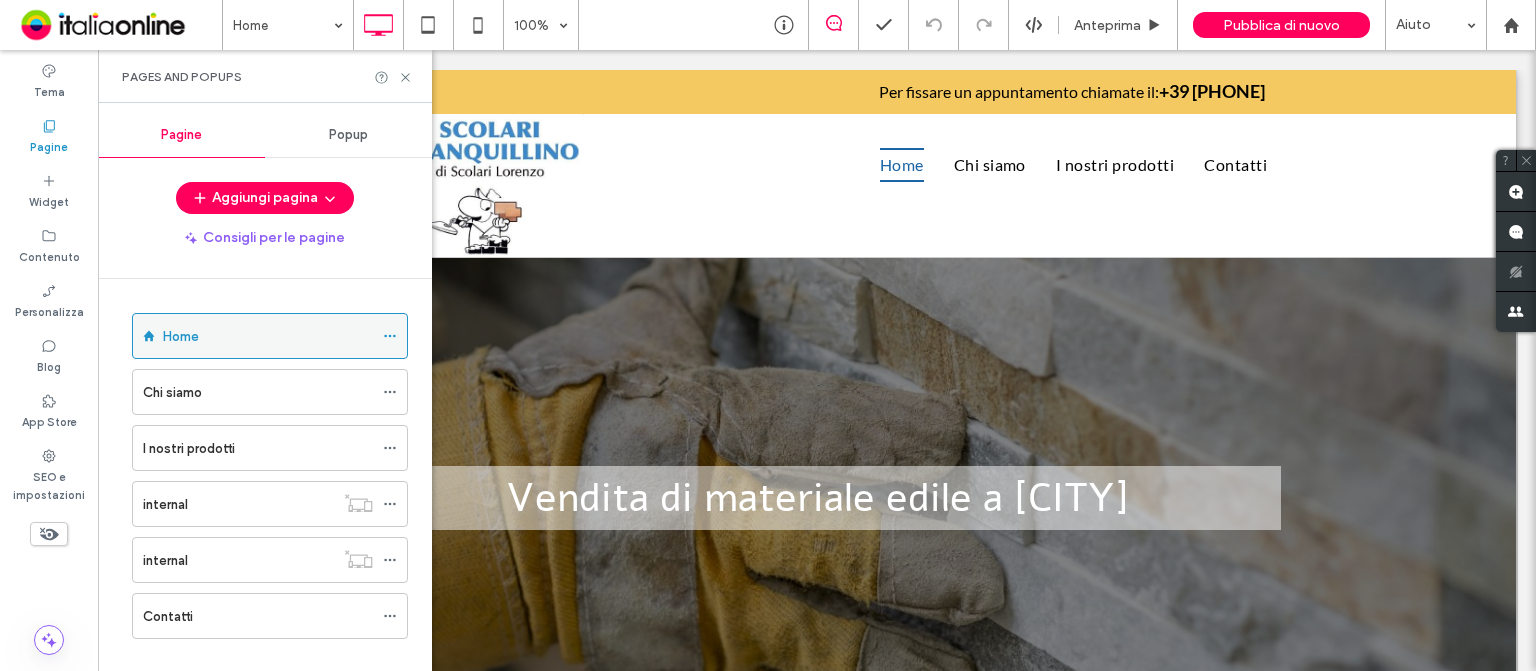 scroll, scrollTop: 24, scrollLeft: 0, axis: vertical 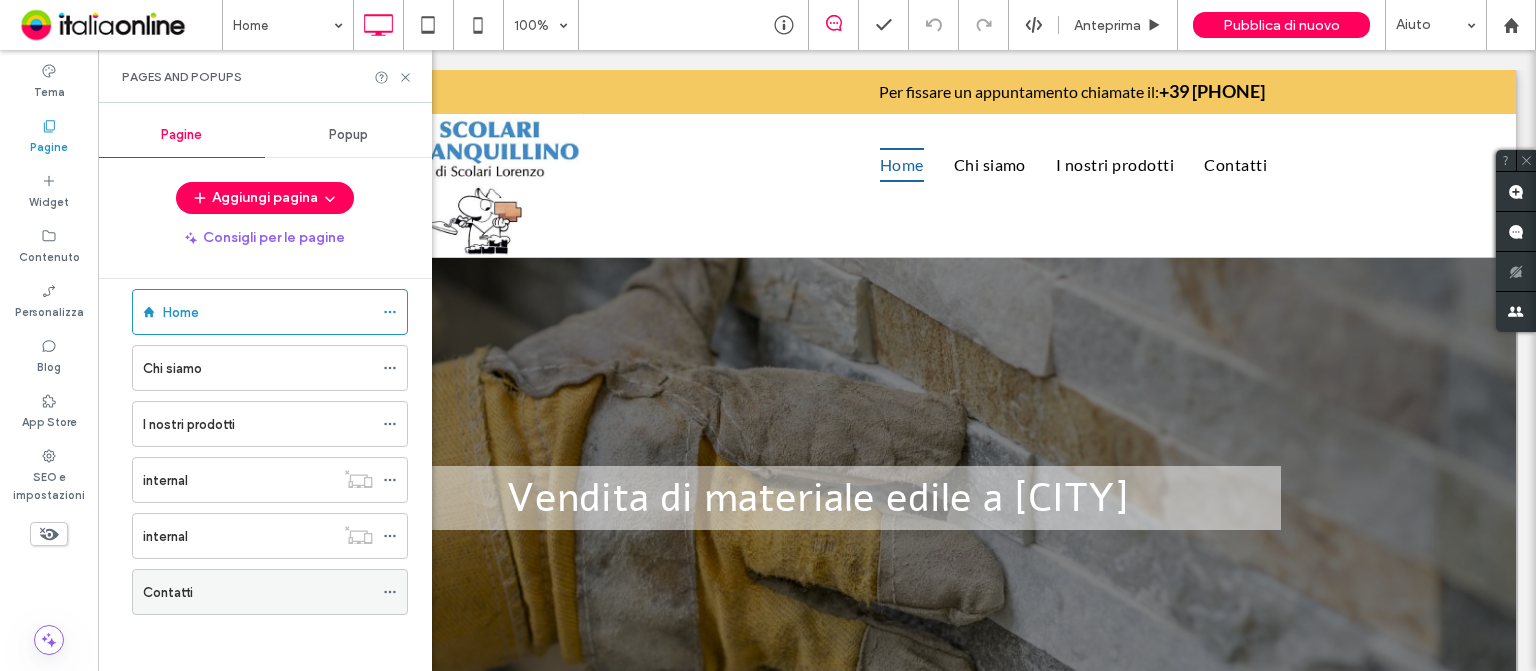 click on "Contatti" at bounding box center (258, 592) 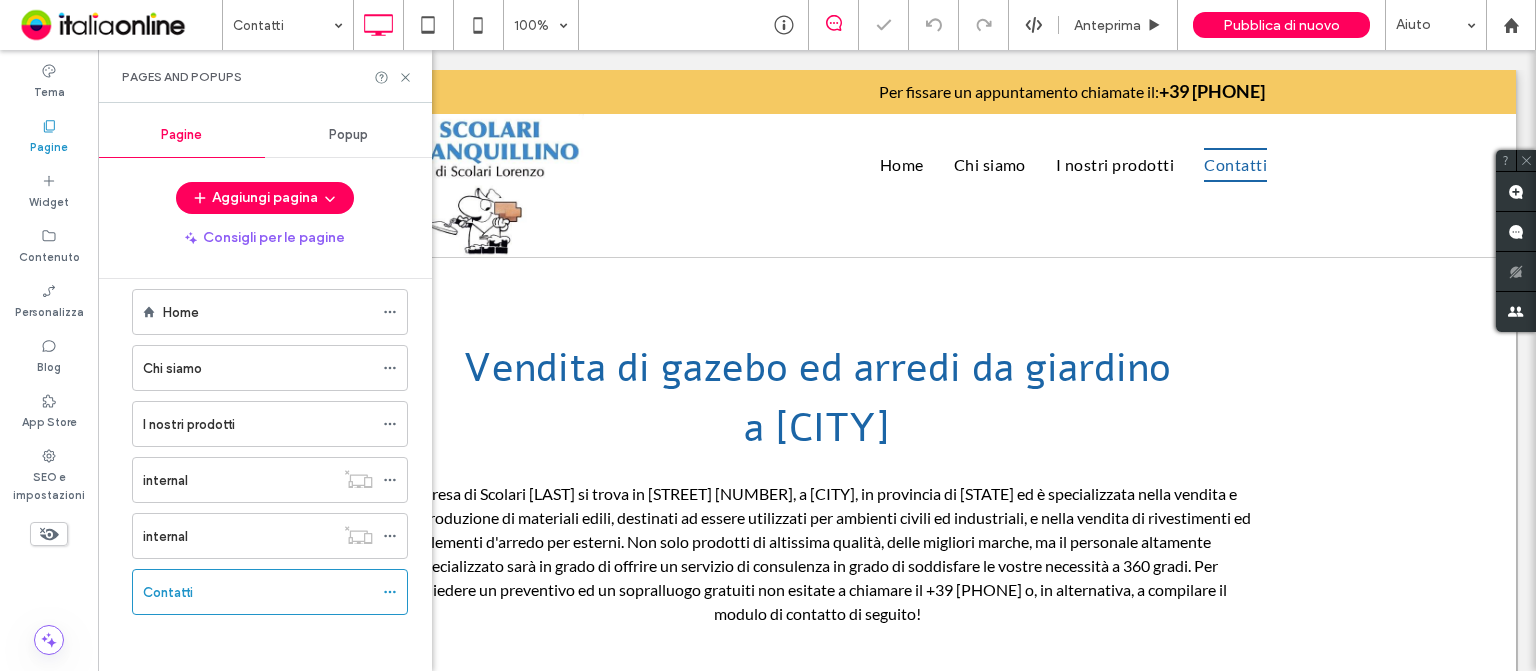 scroll, scrollTop: 0, scrollLeft: 0, axis: both 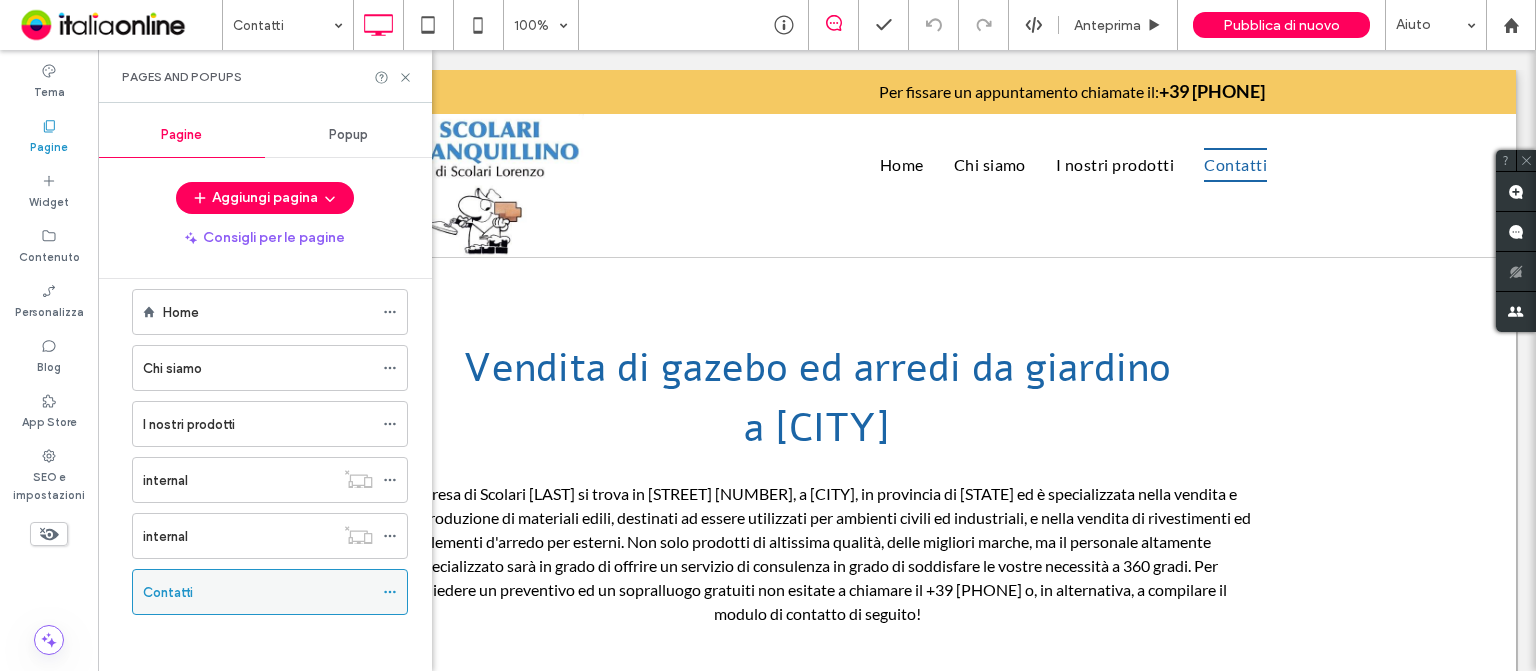 click on "Contatti" at bounding box center [258, 592] 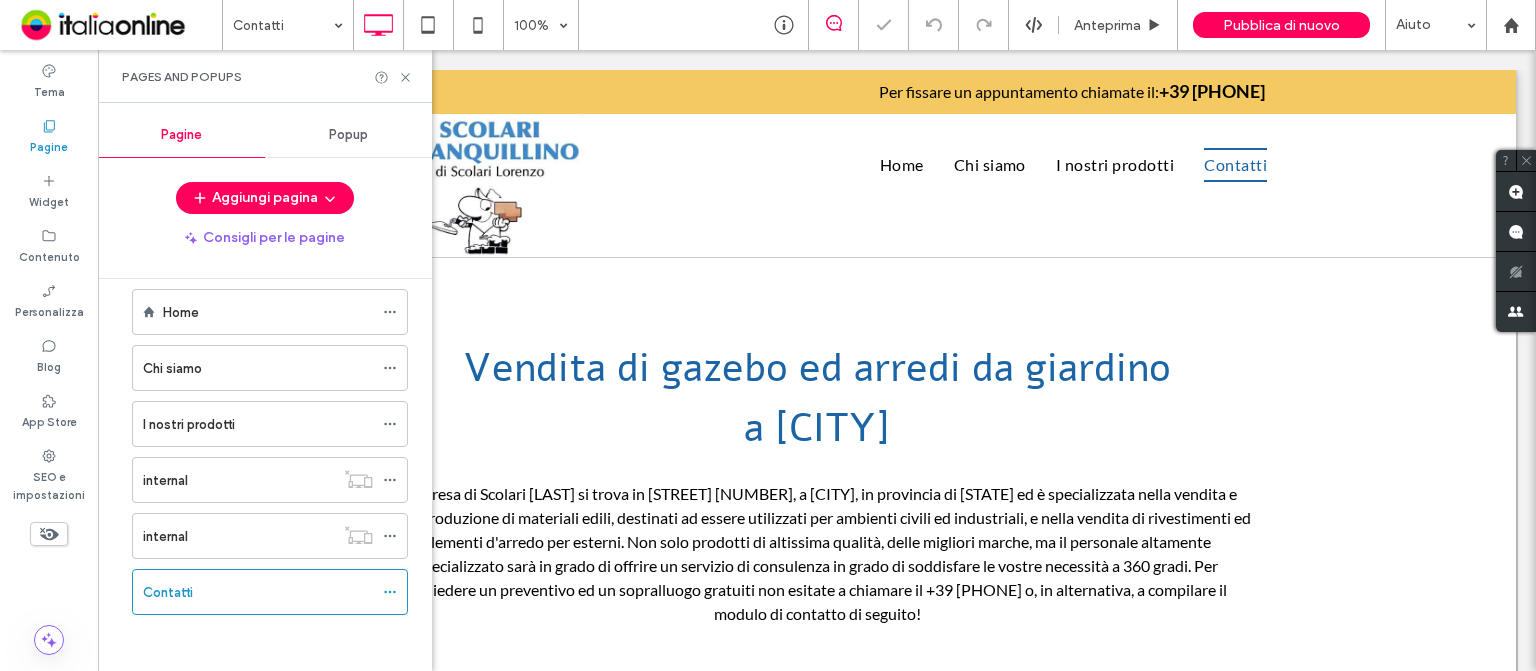 scroll, scrollTop: 0, scrollLeft: 0, axis: both 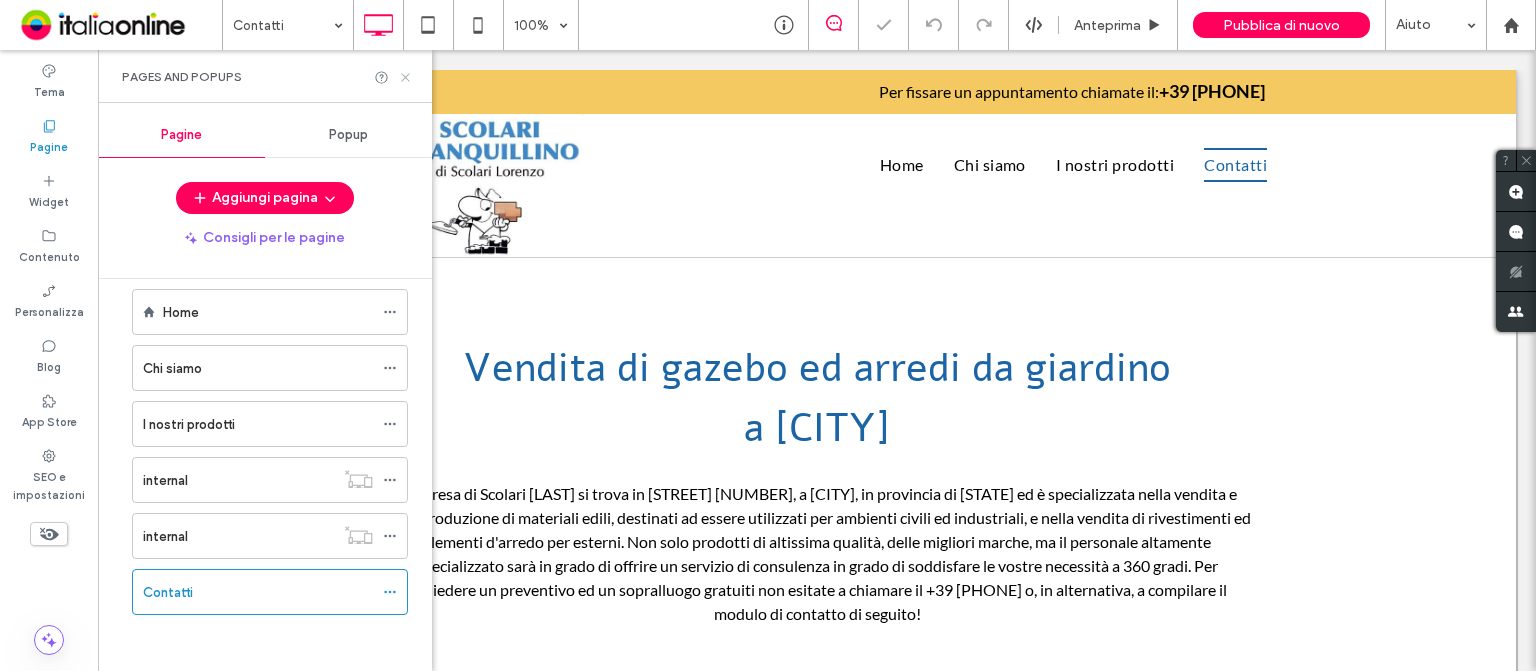 click 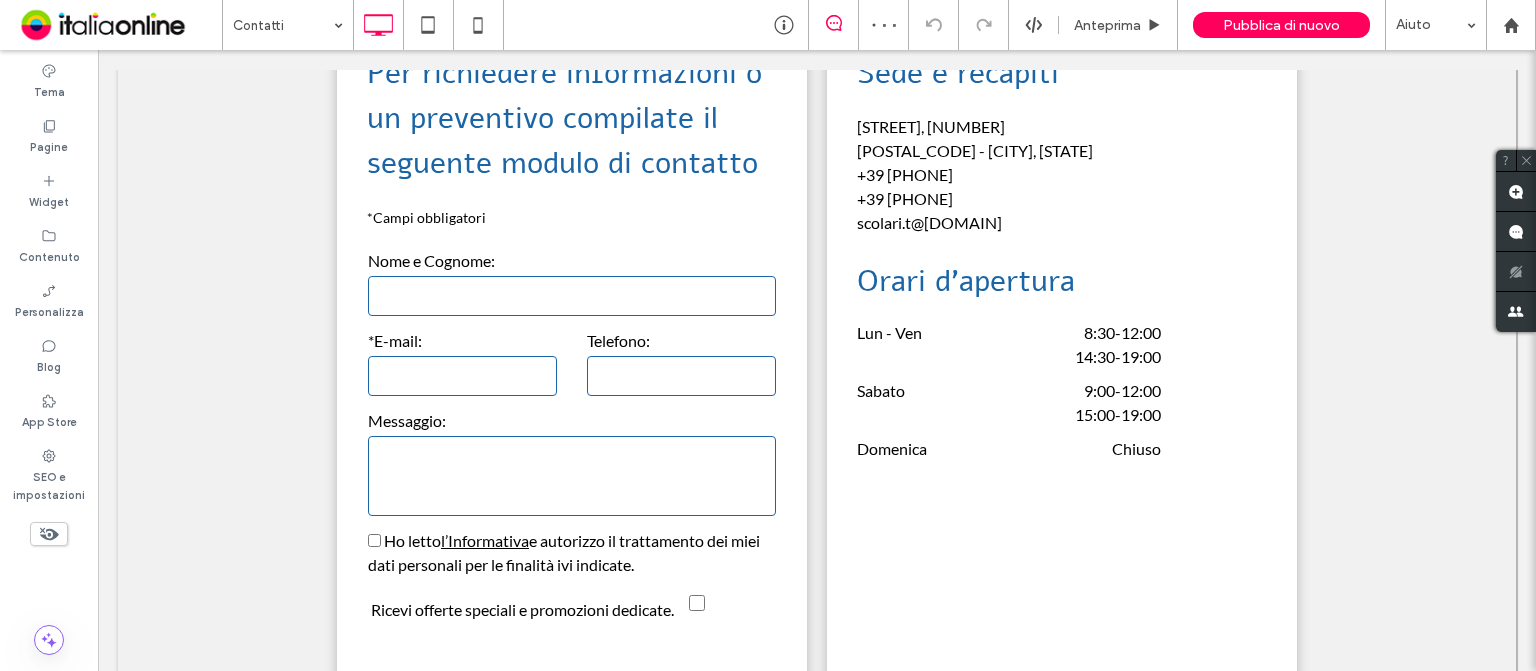 scroll, scrollTop: 800, scrollLeft: 0, axis: vertical 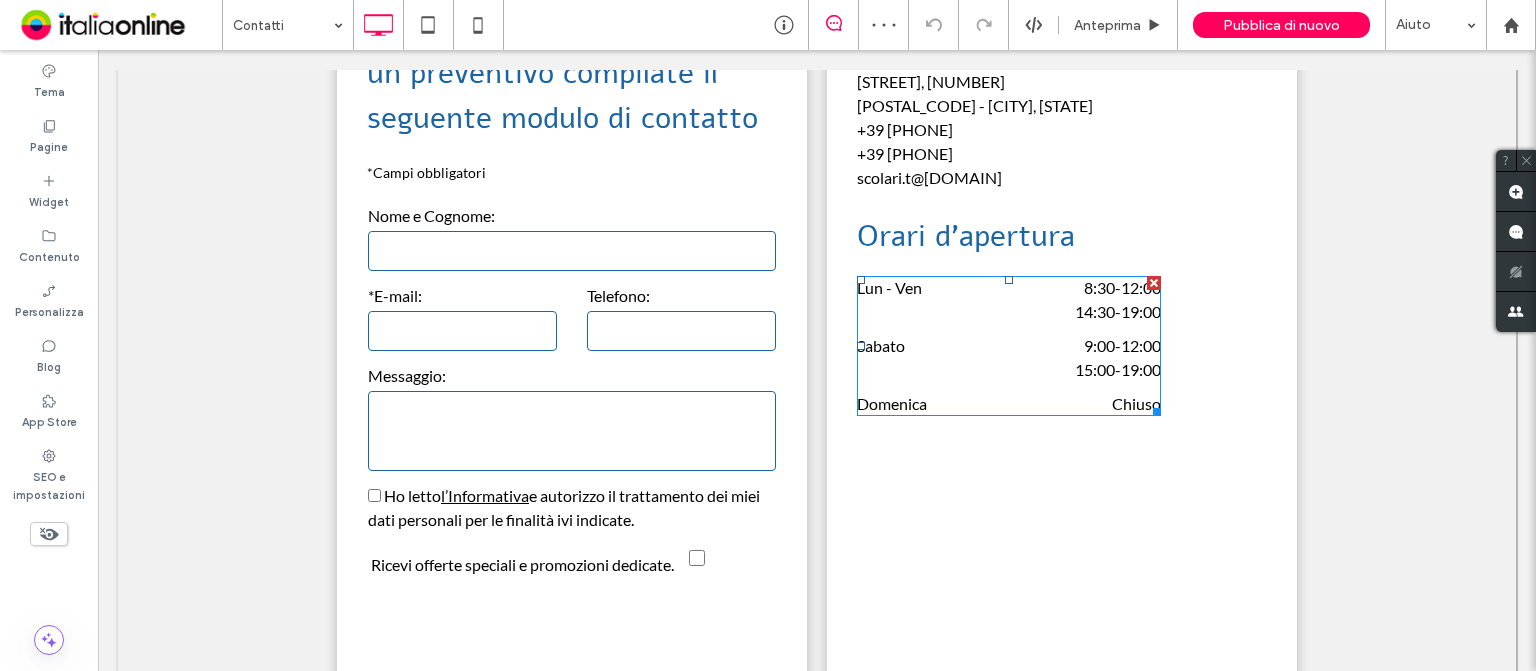 click on "14:30
-  19:00" at bounding box center [1071, 312] 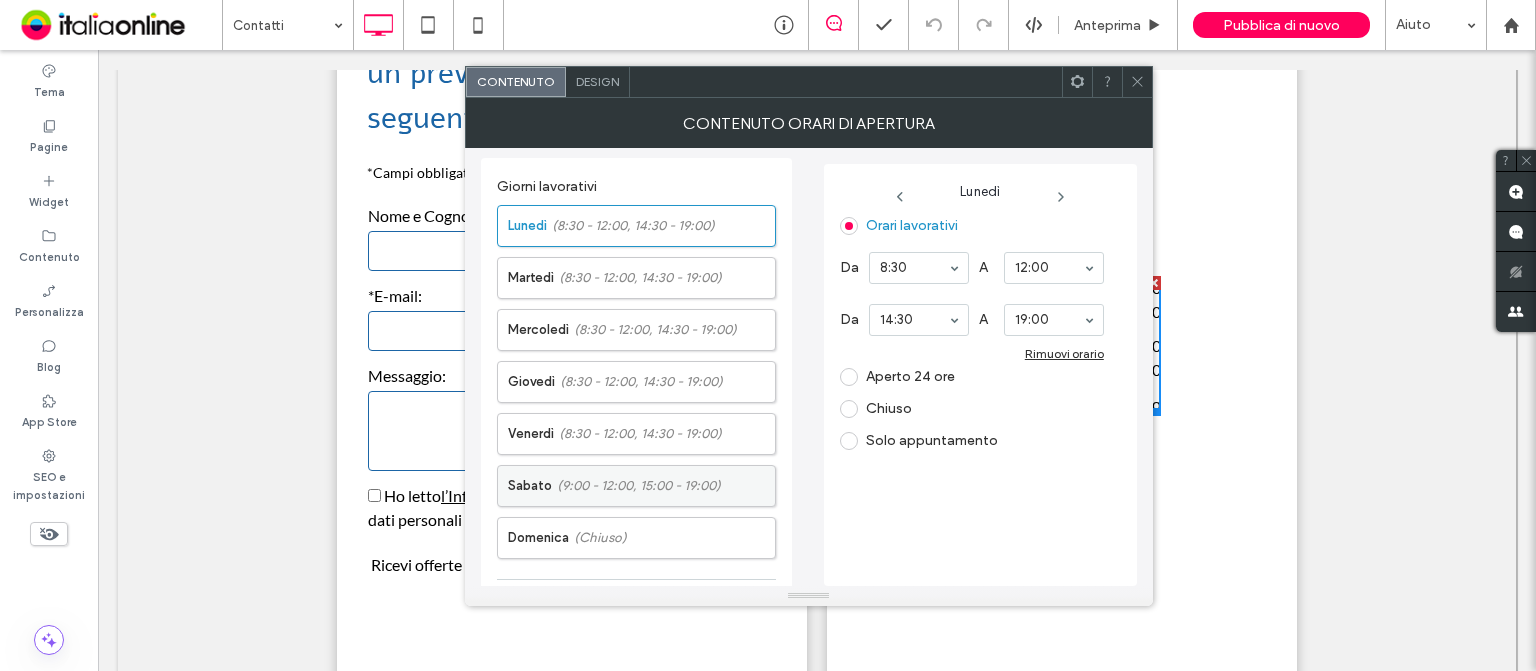 click on "Sabato (9:00 - 12:00, 15:00 - 19:00)" at bounding box center [641, 486] 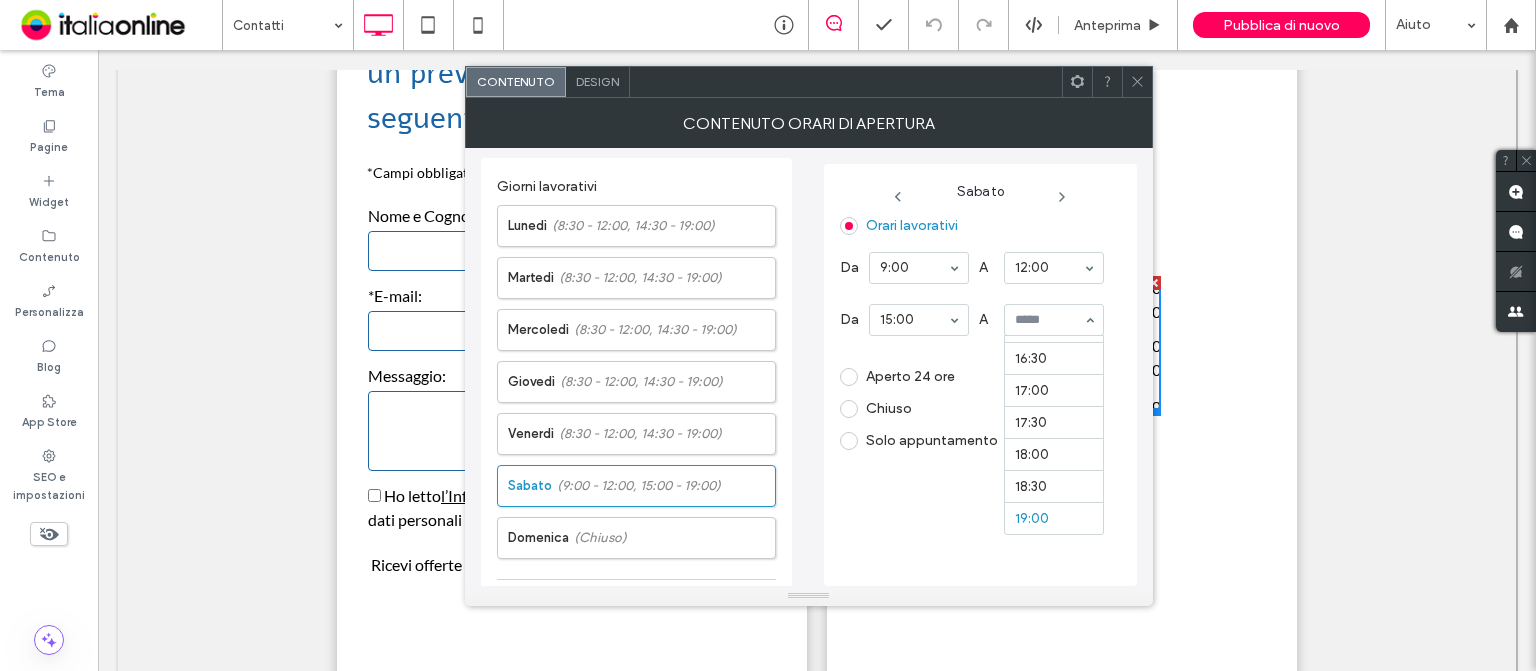 scroll, scrollTop: 1045, scrollLeft: 0, axis: vertical 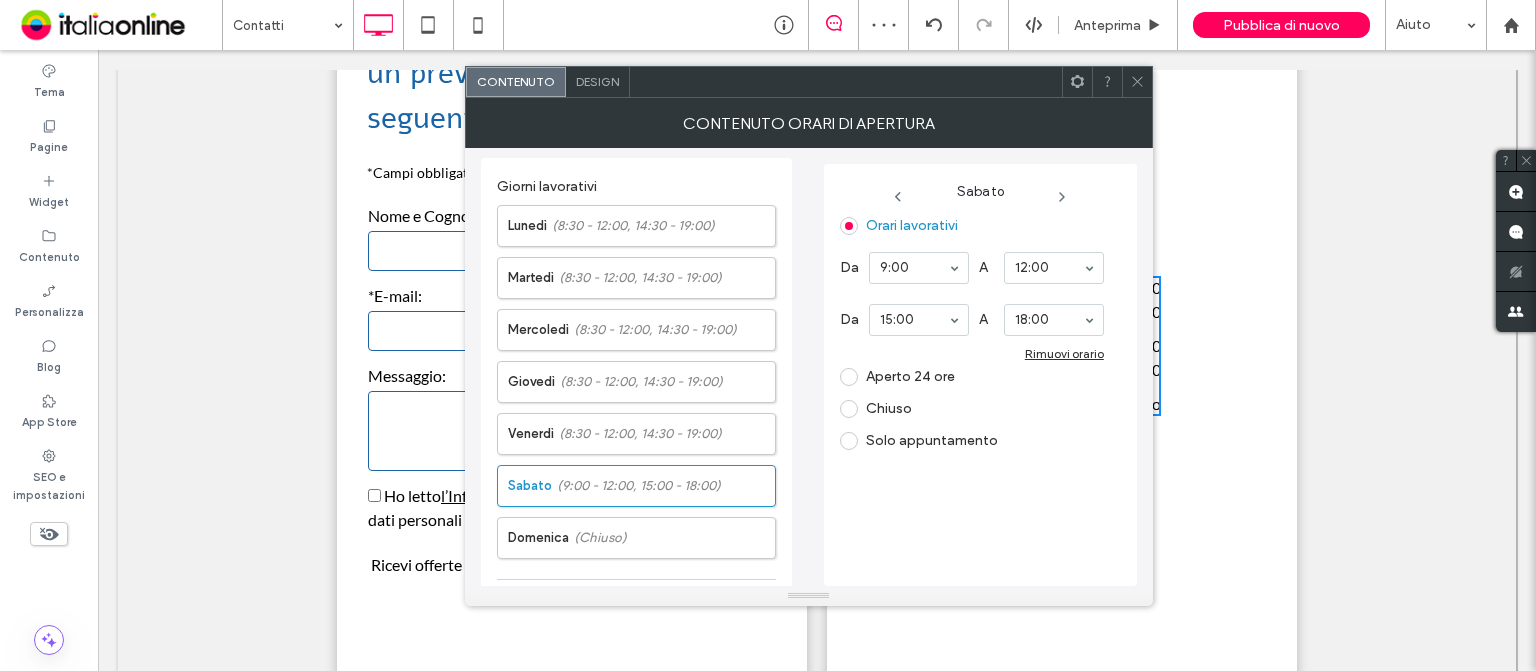 click at bounding box center (1137, 82) 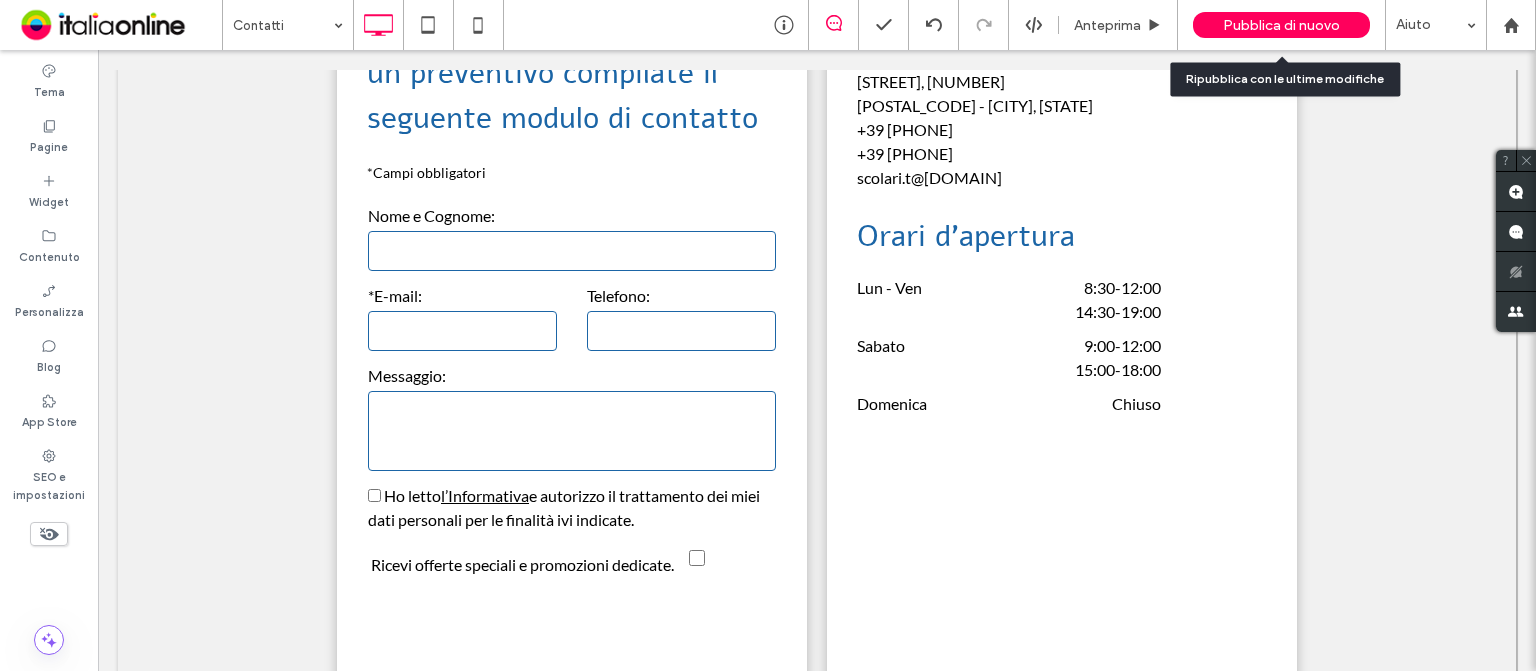 drag, startPoint x: 1186, startPoint y: 8, endPoint x: 1281, endPoint y: 36, distance: 99.0404 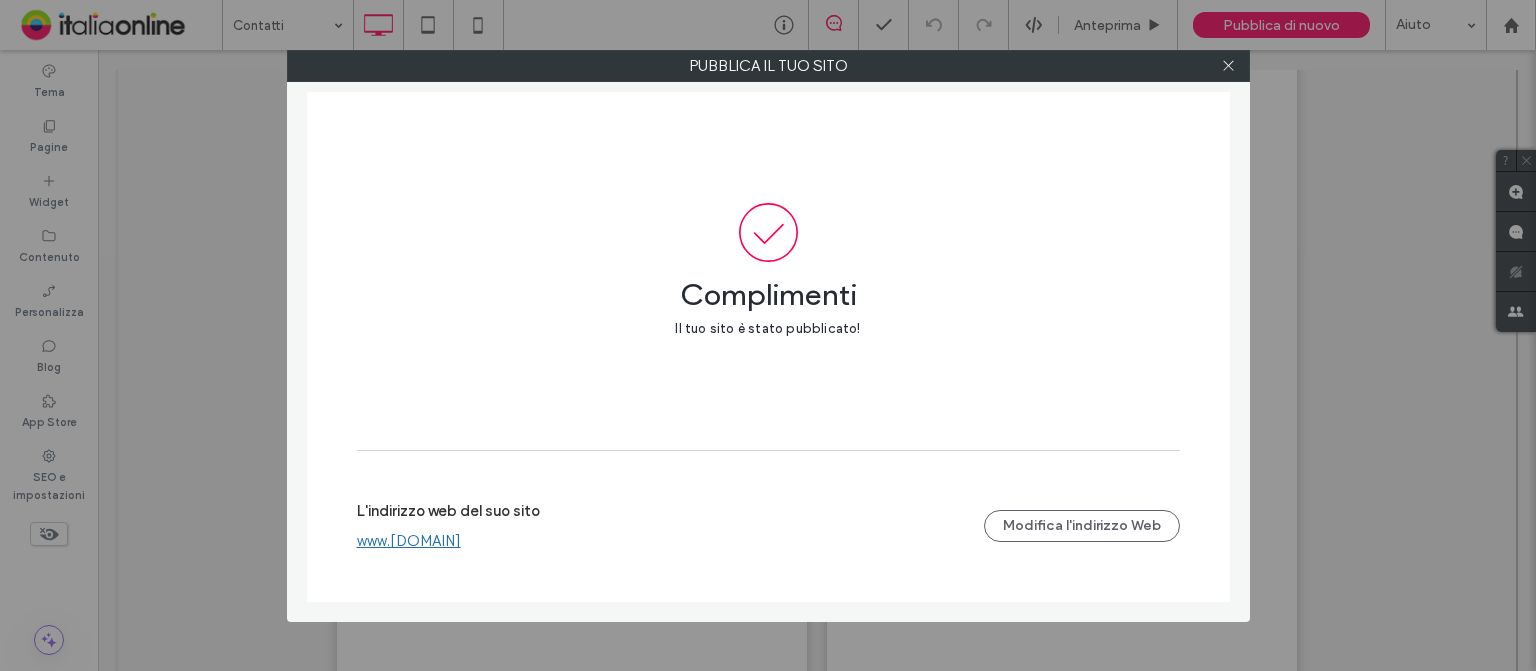 click at bounding box center [1229, 66] 